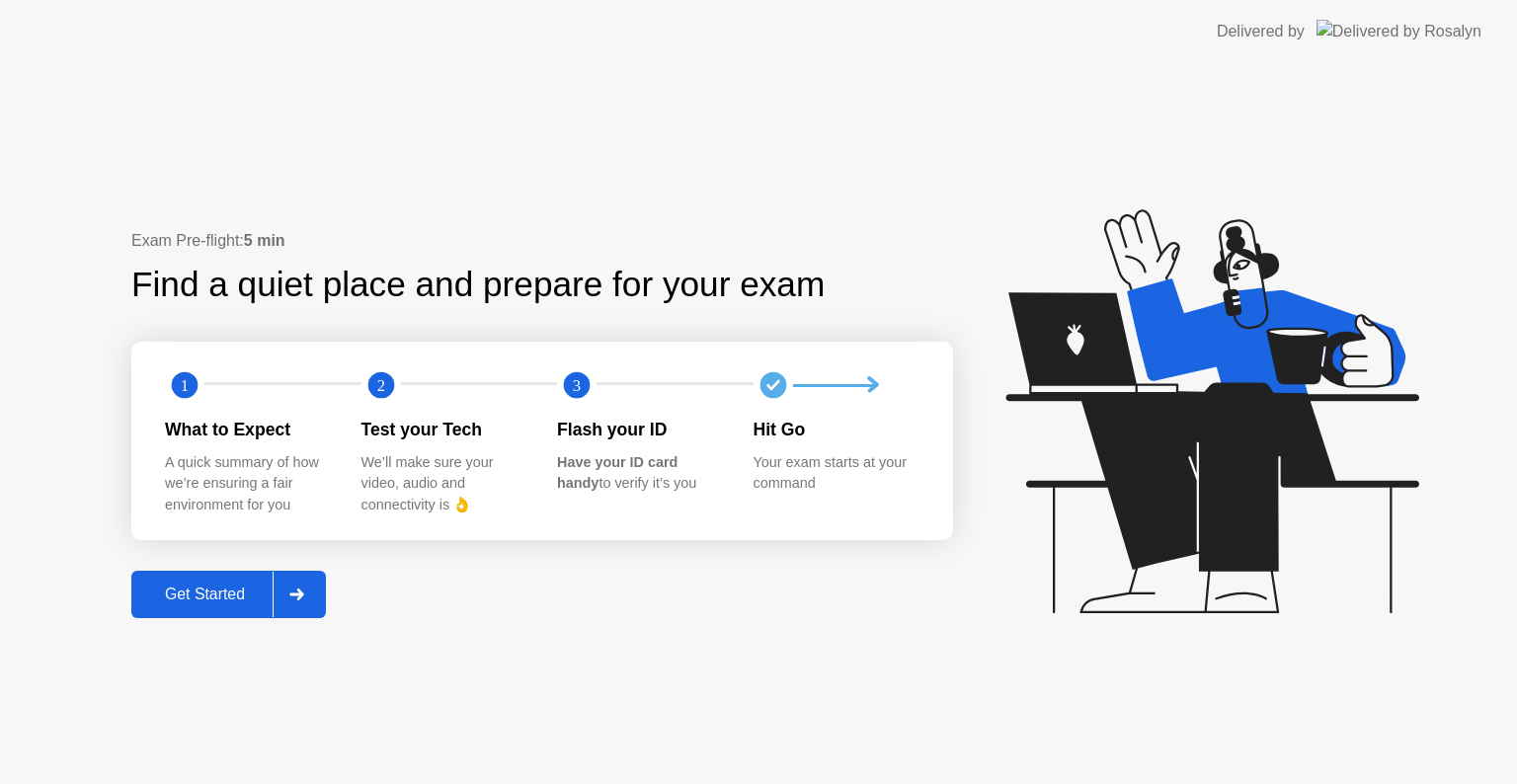 scroll, scrollTop: 0, scrollLeft: 0, axis: both 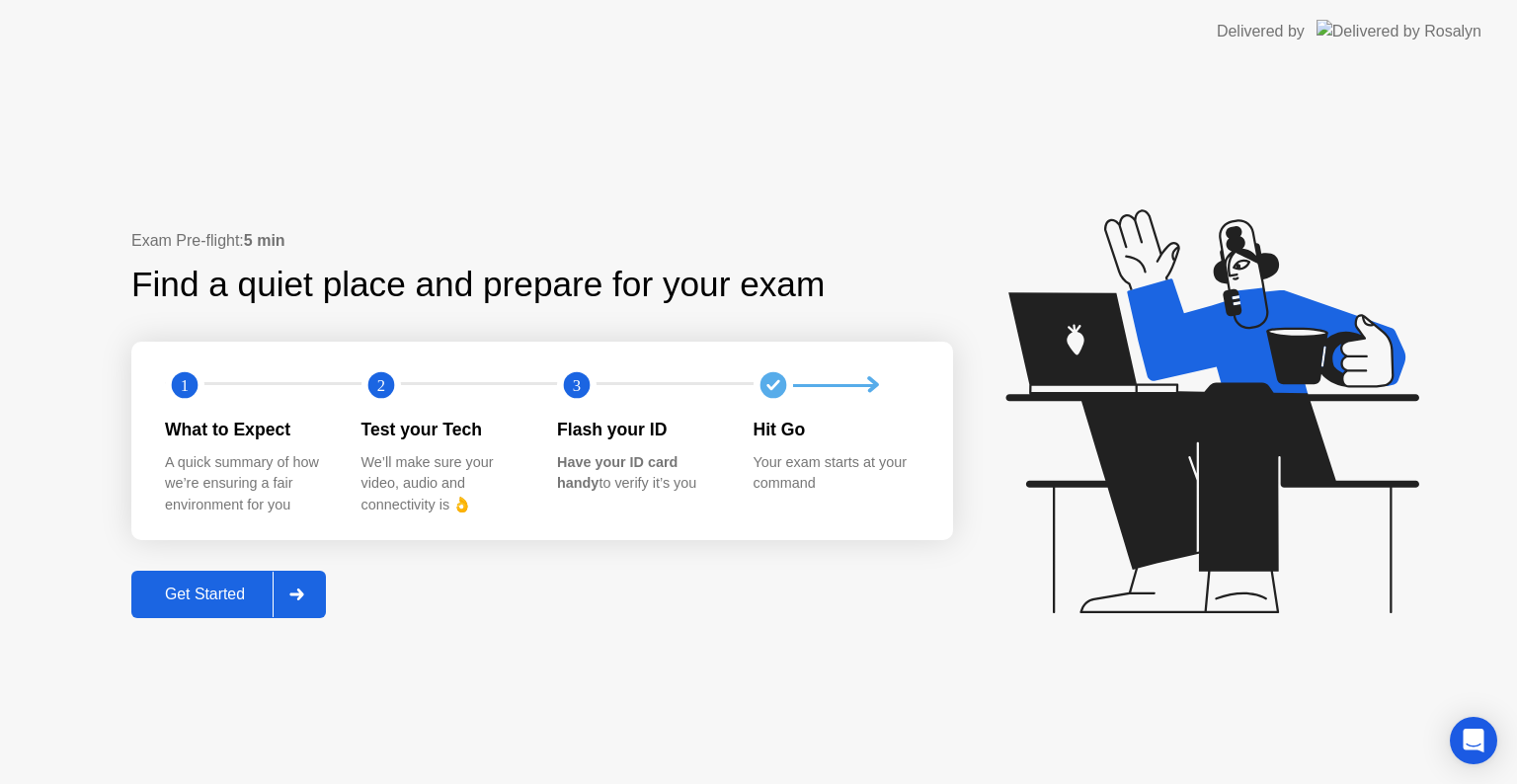 click 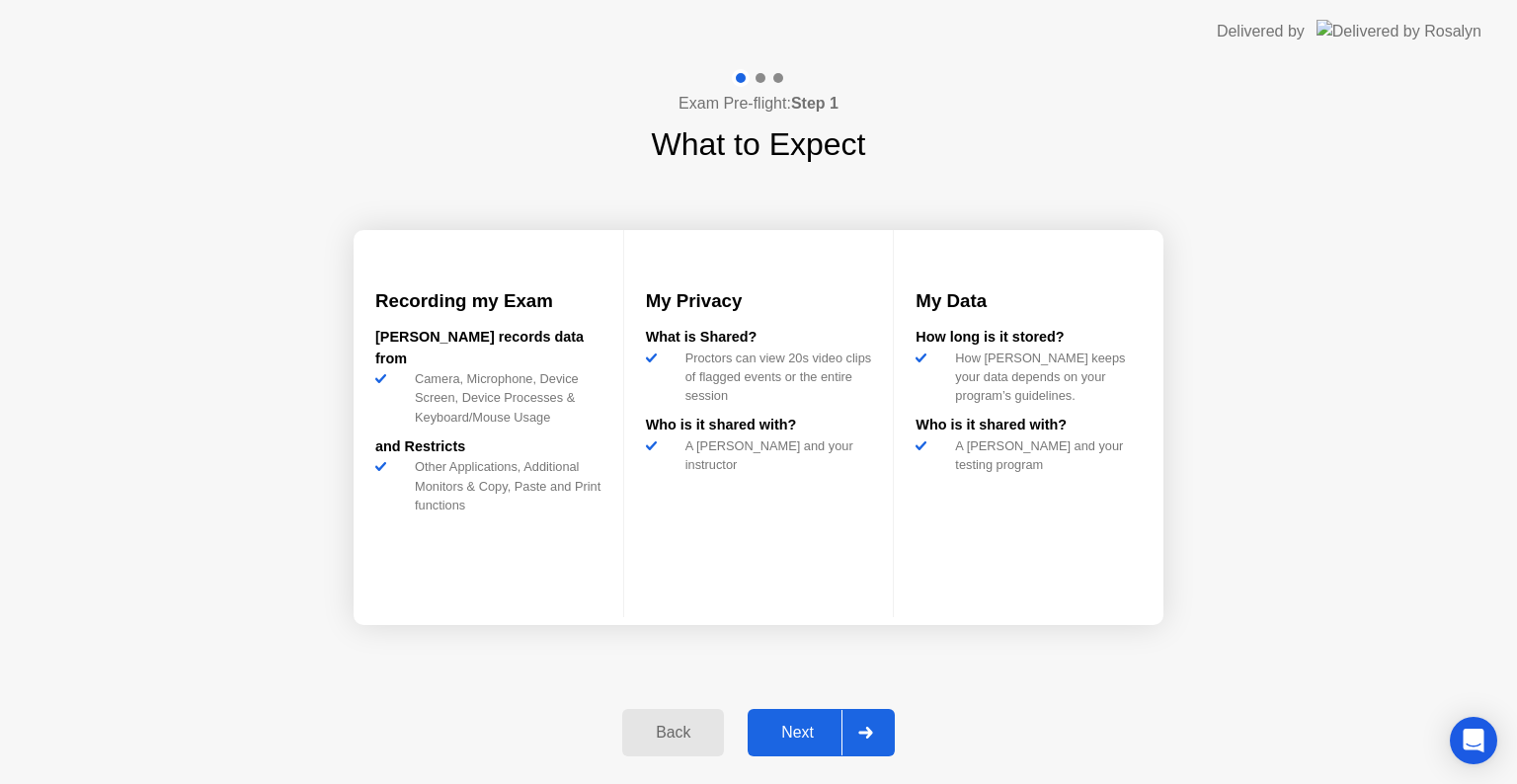 click 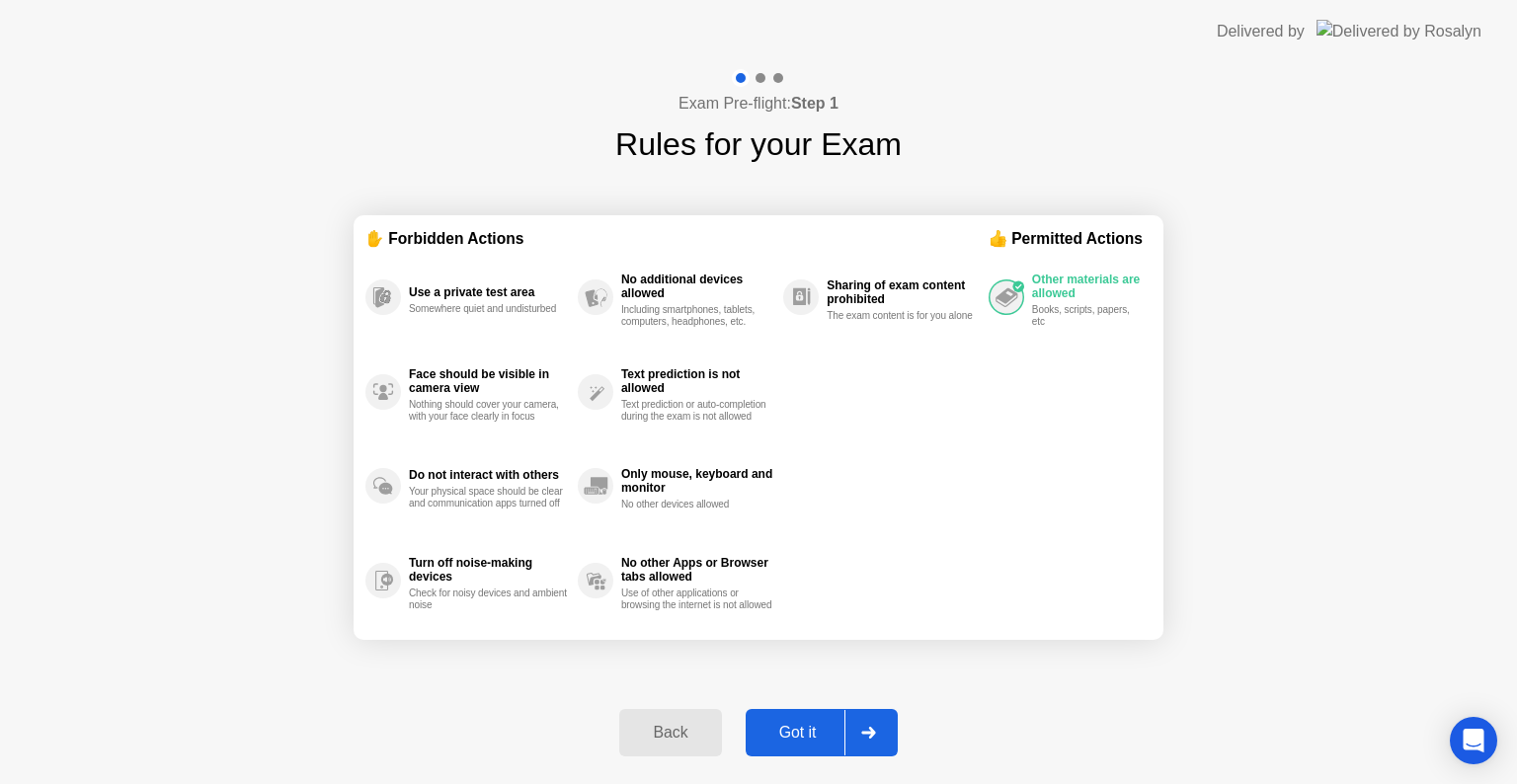 click 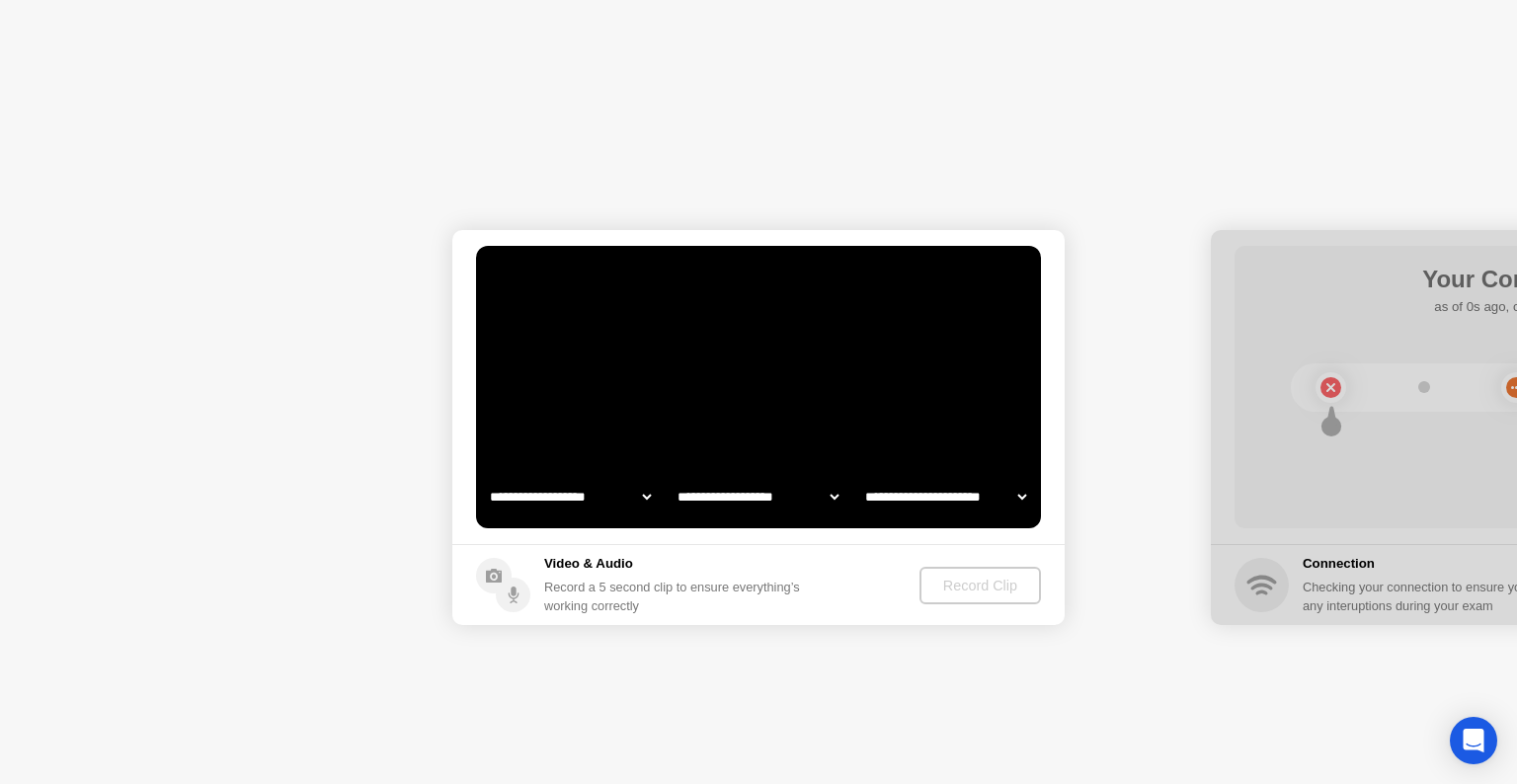 select on "**********" 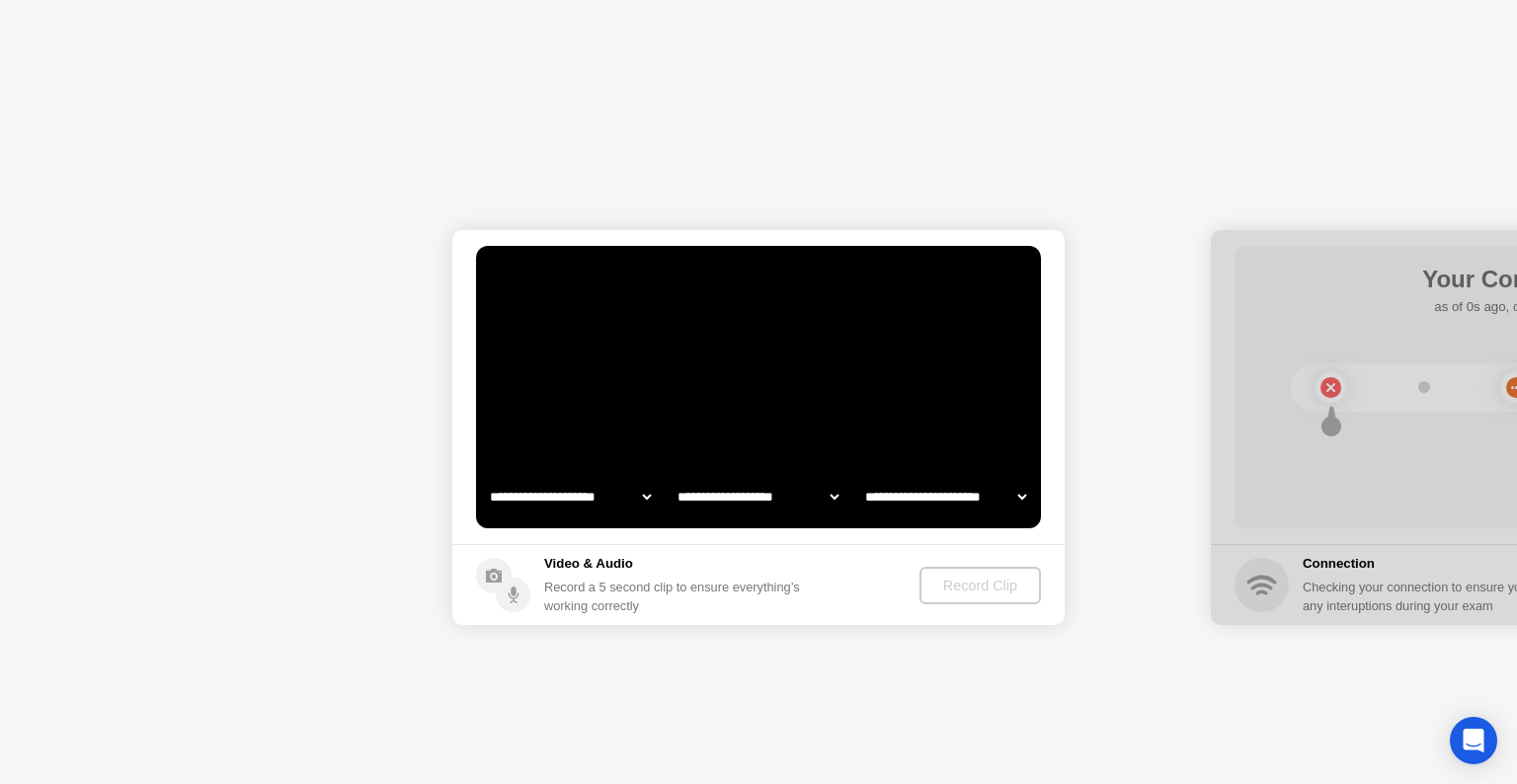 select on "*******" 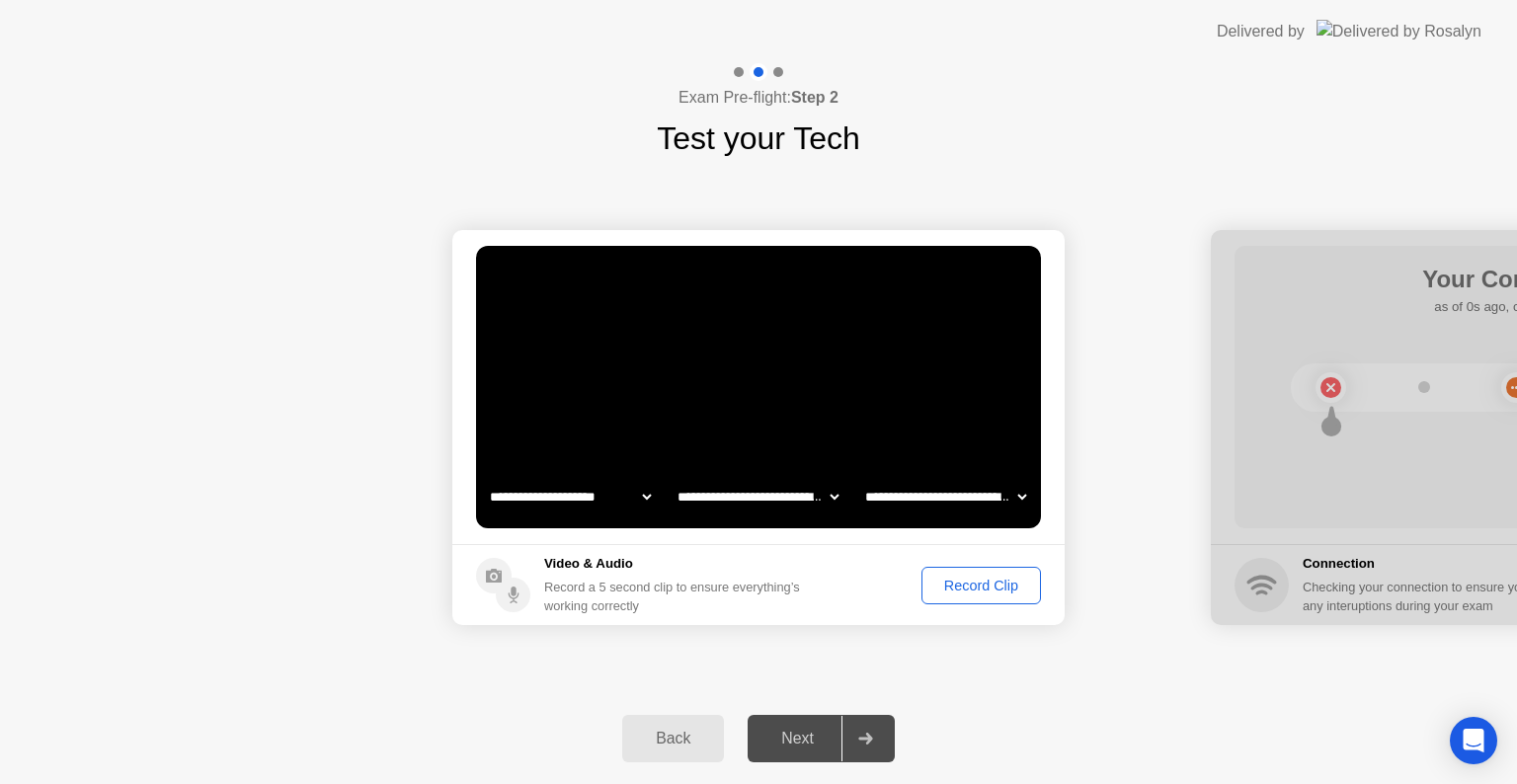 click on "Record Clip" 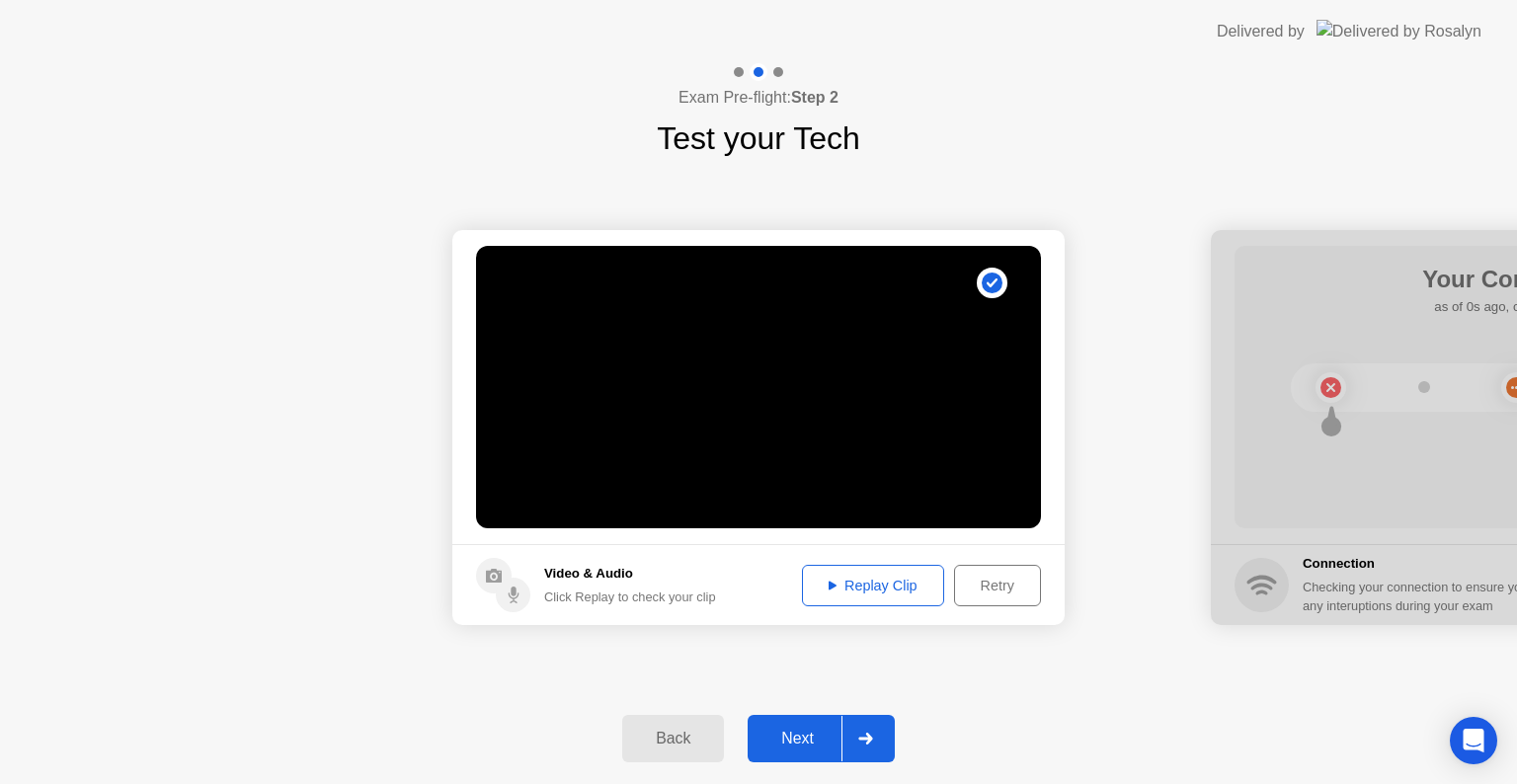 click on "Replay Clip" 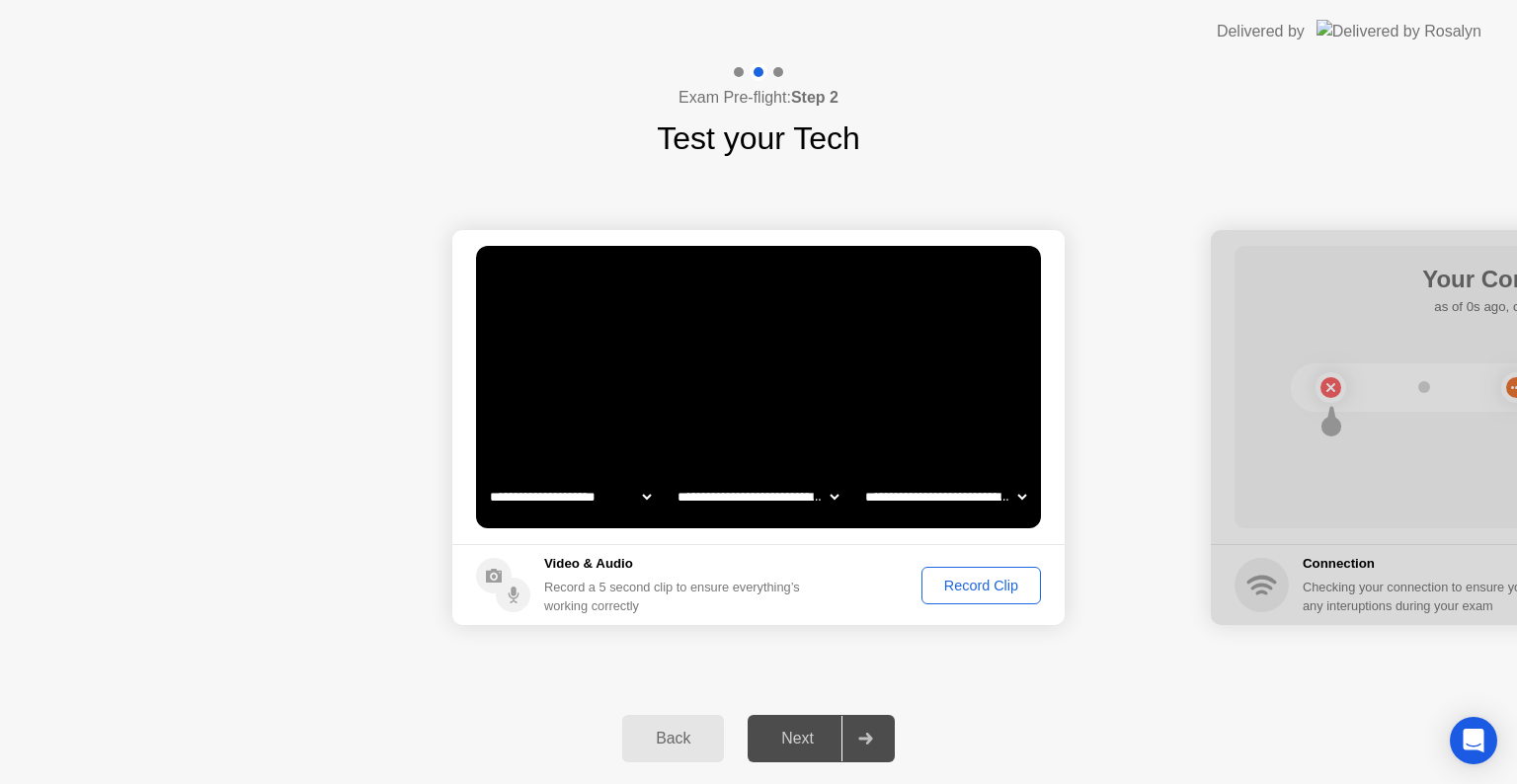 click on "Back Next" 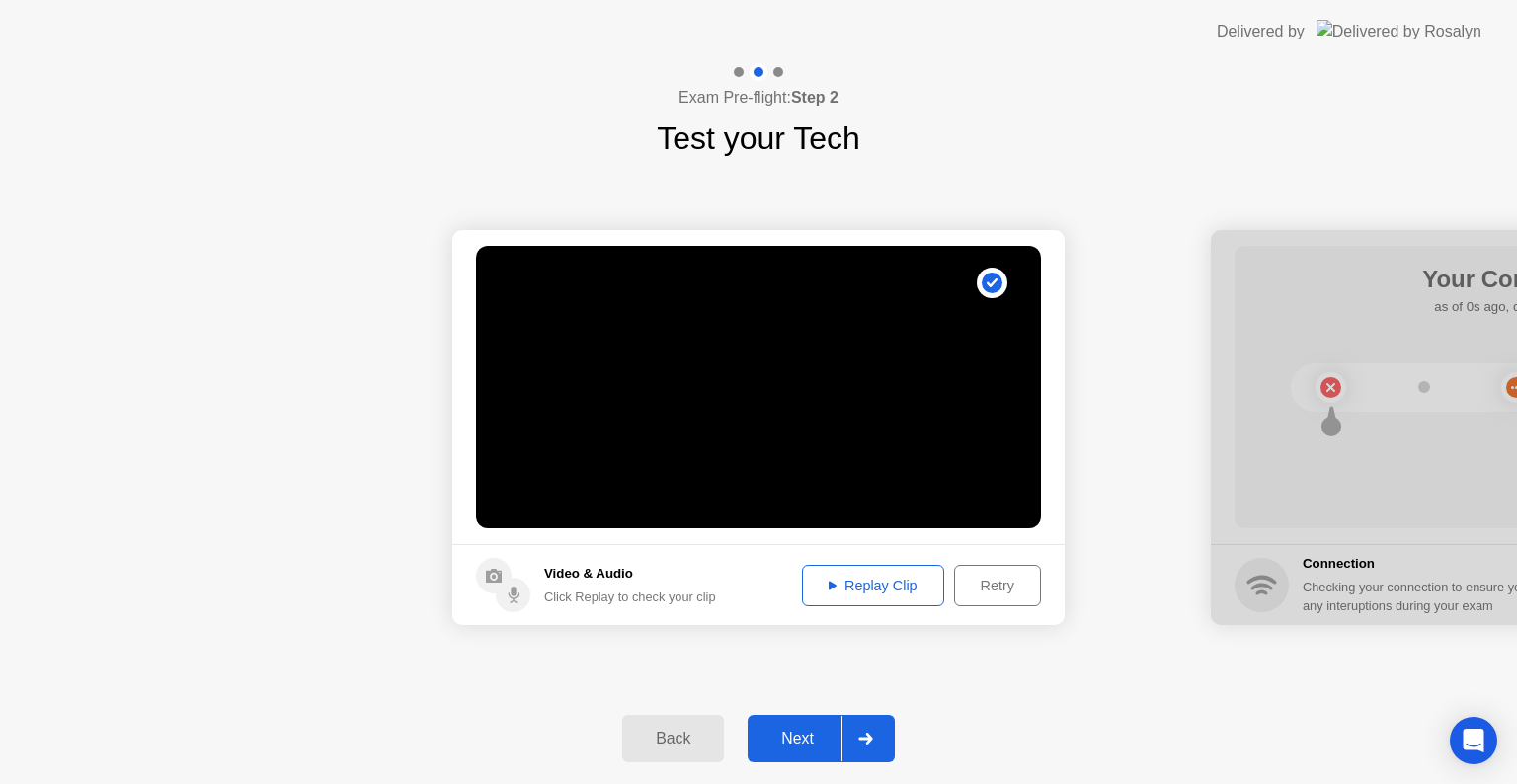 click on "Replay Clip" 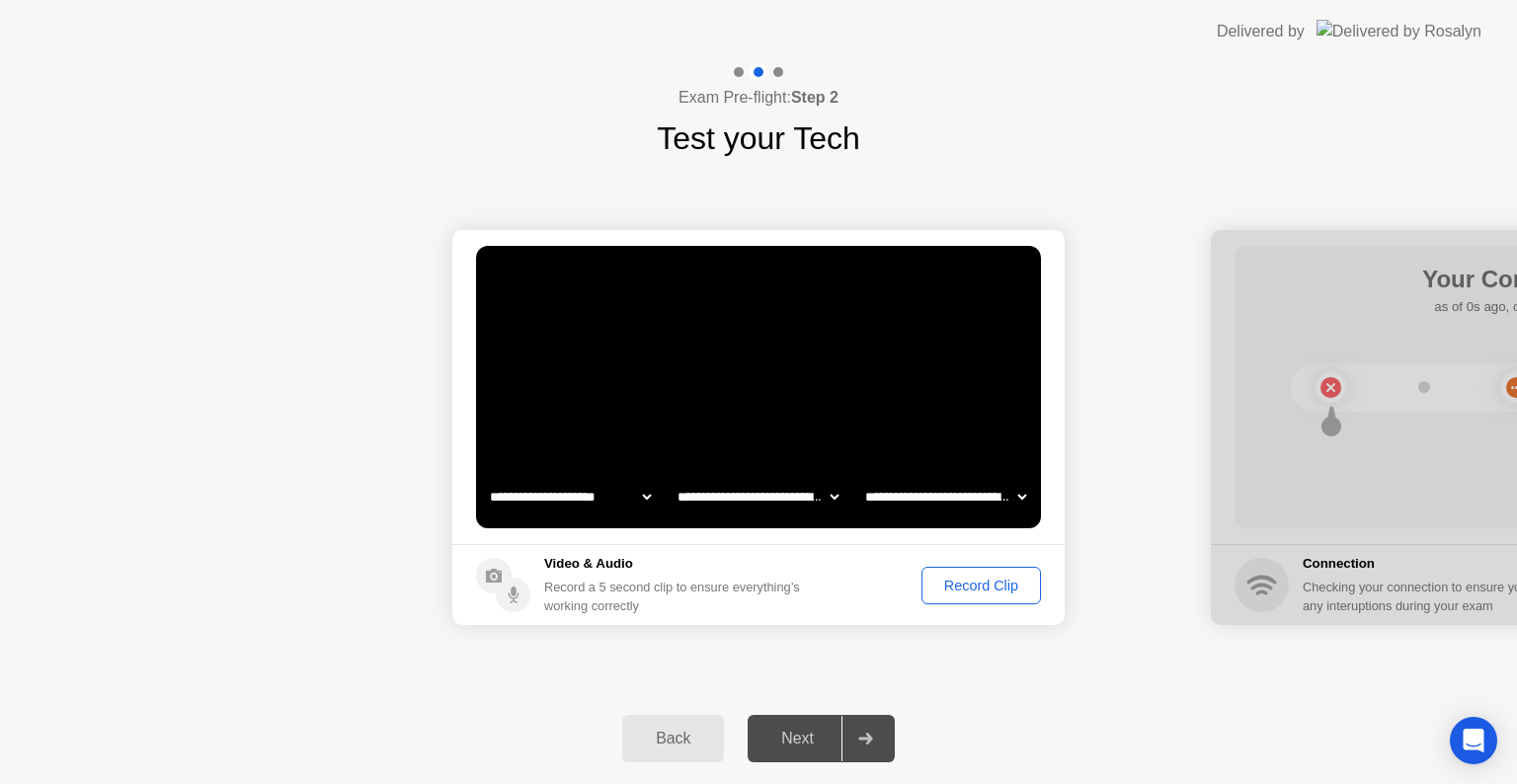 click on "Record Clip" 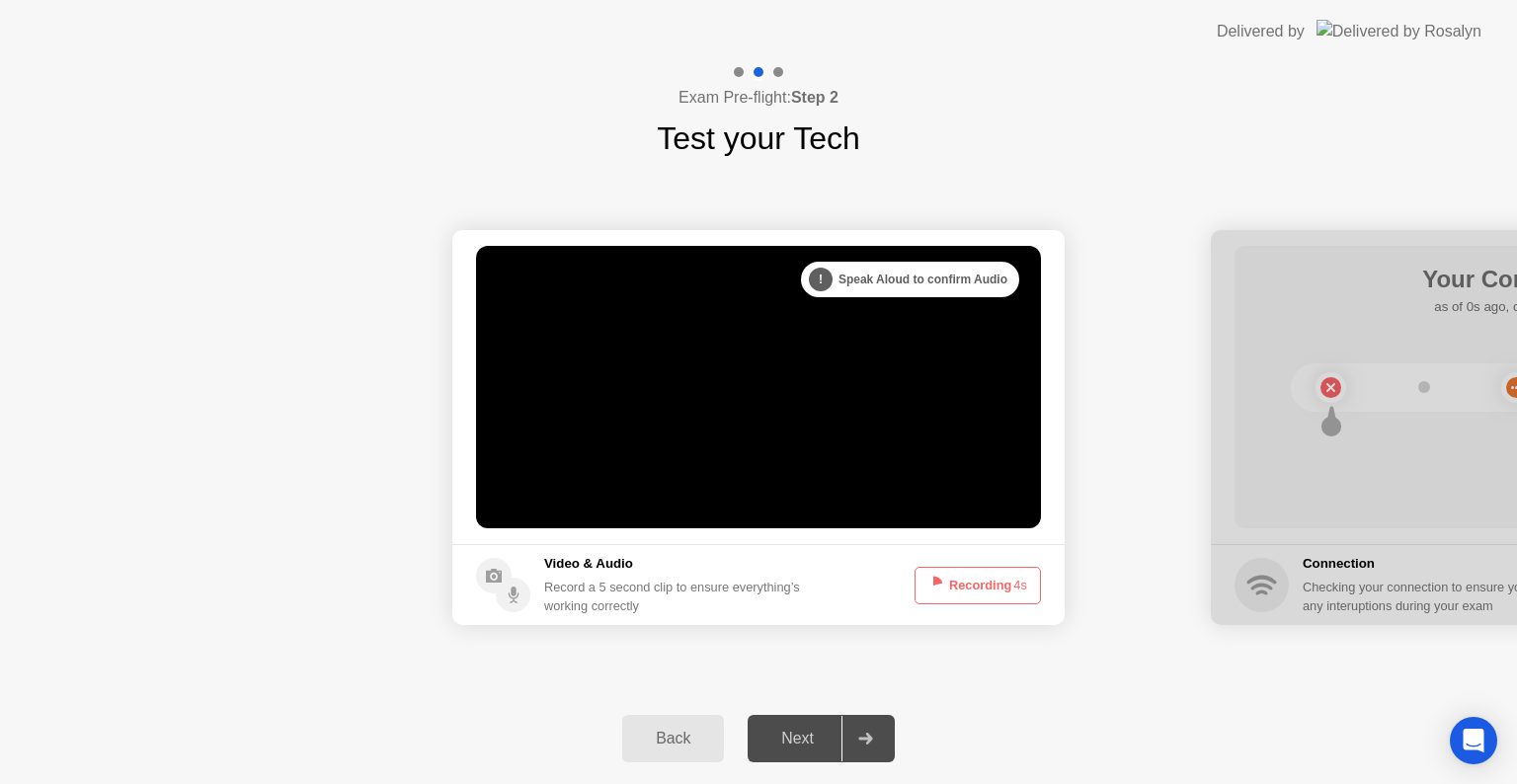 click on "Recording  4s" 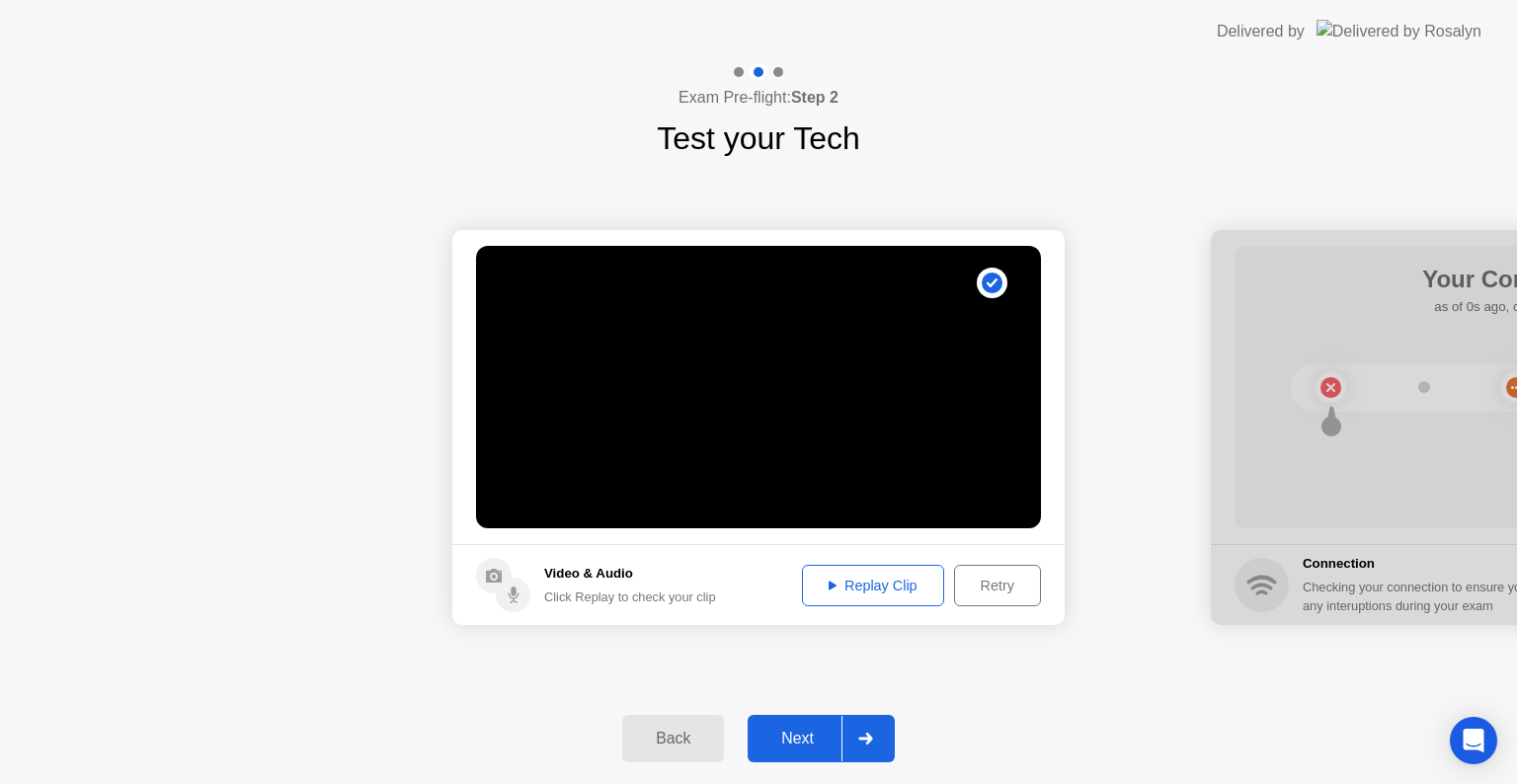 click 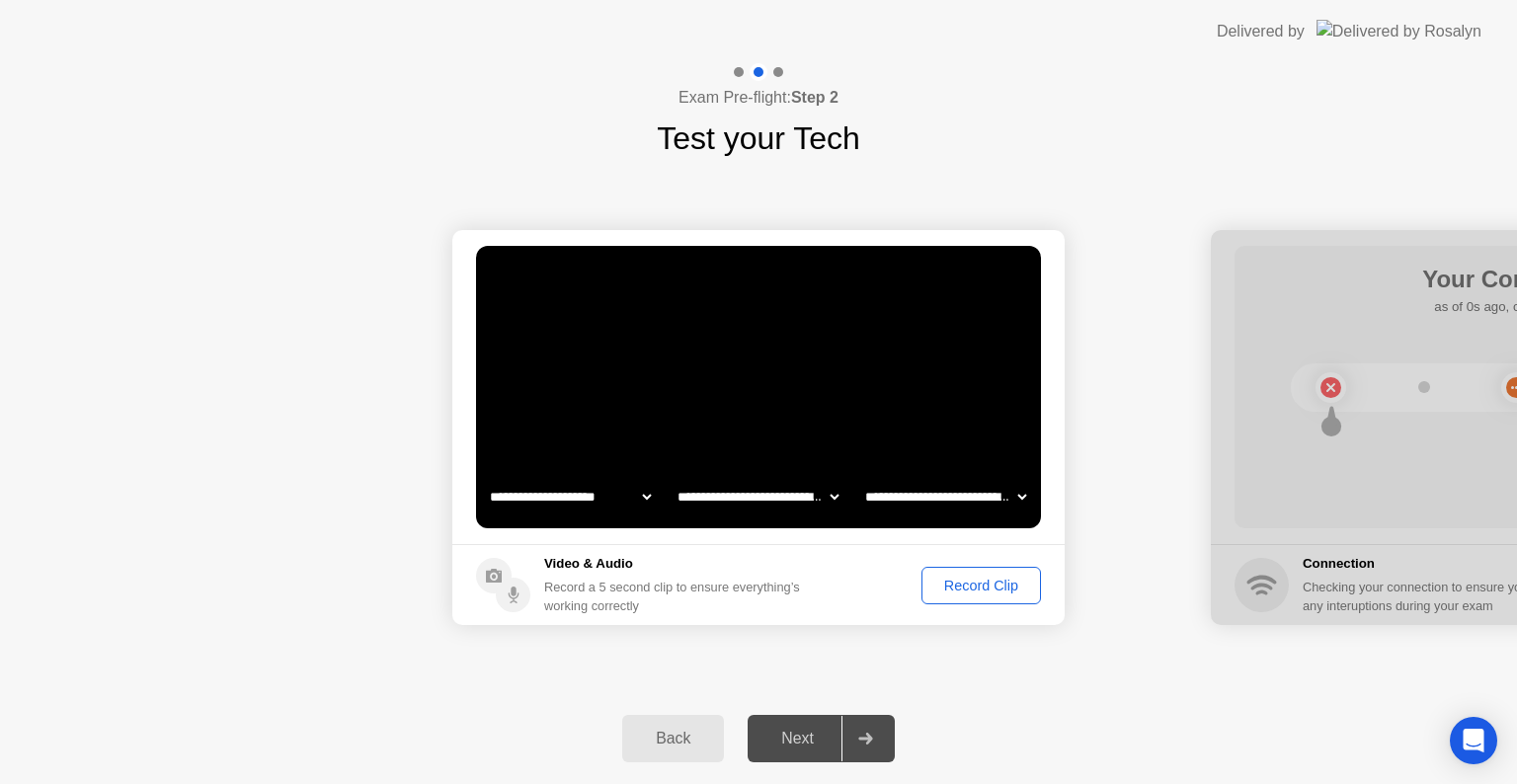 click on "Record Clip" 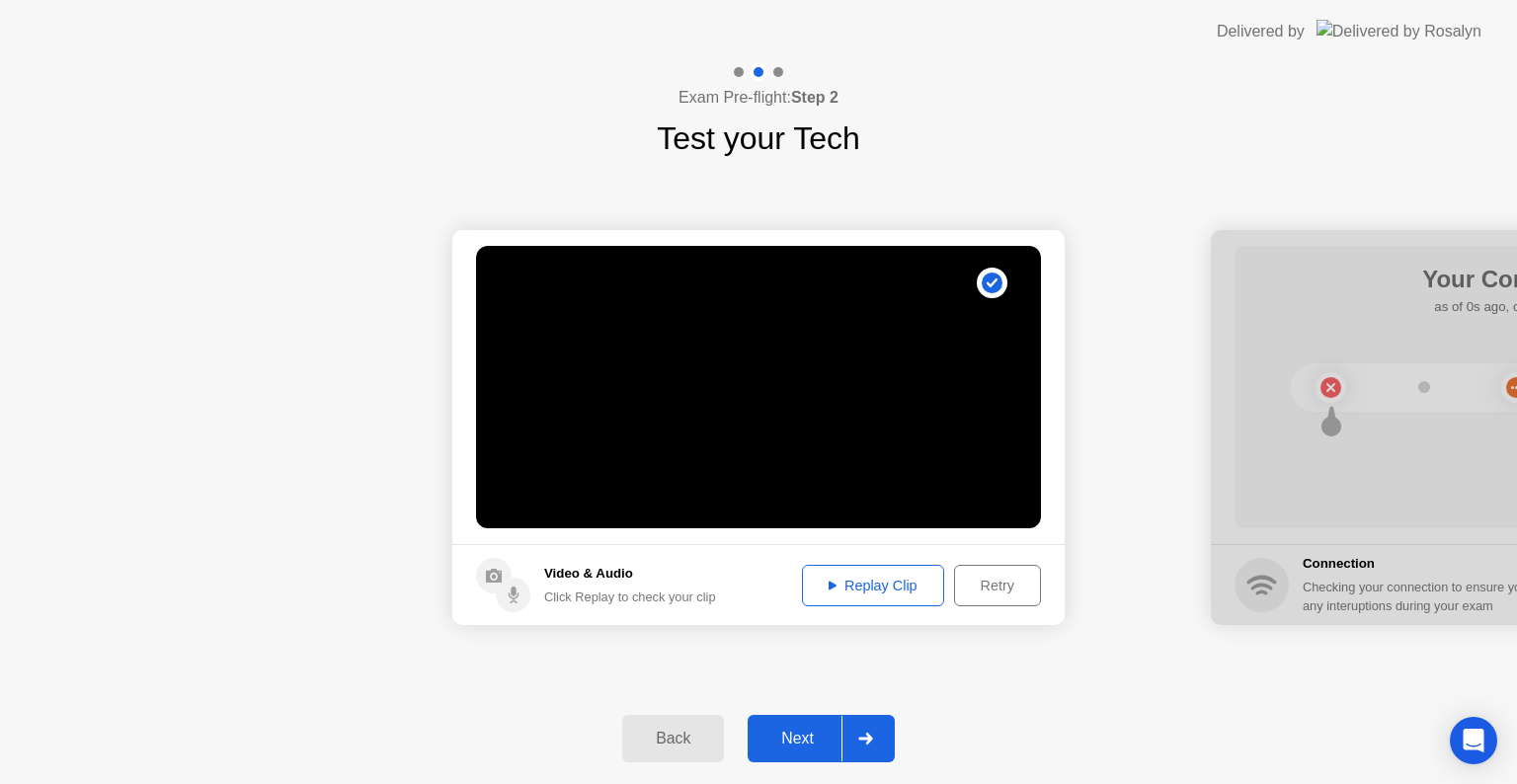 click on "Replay Clip" 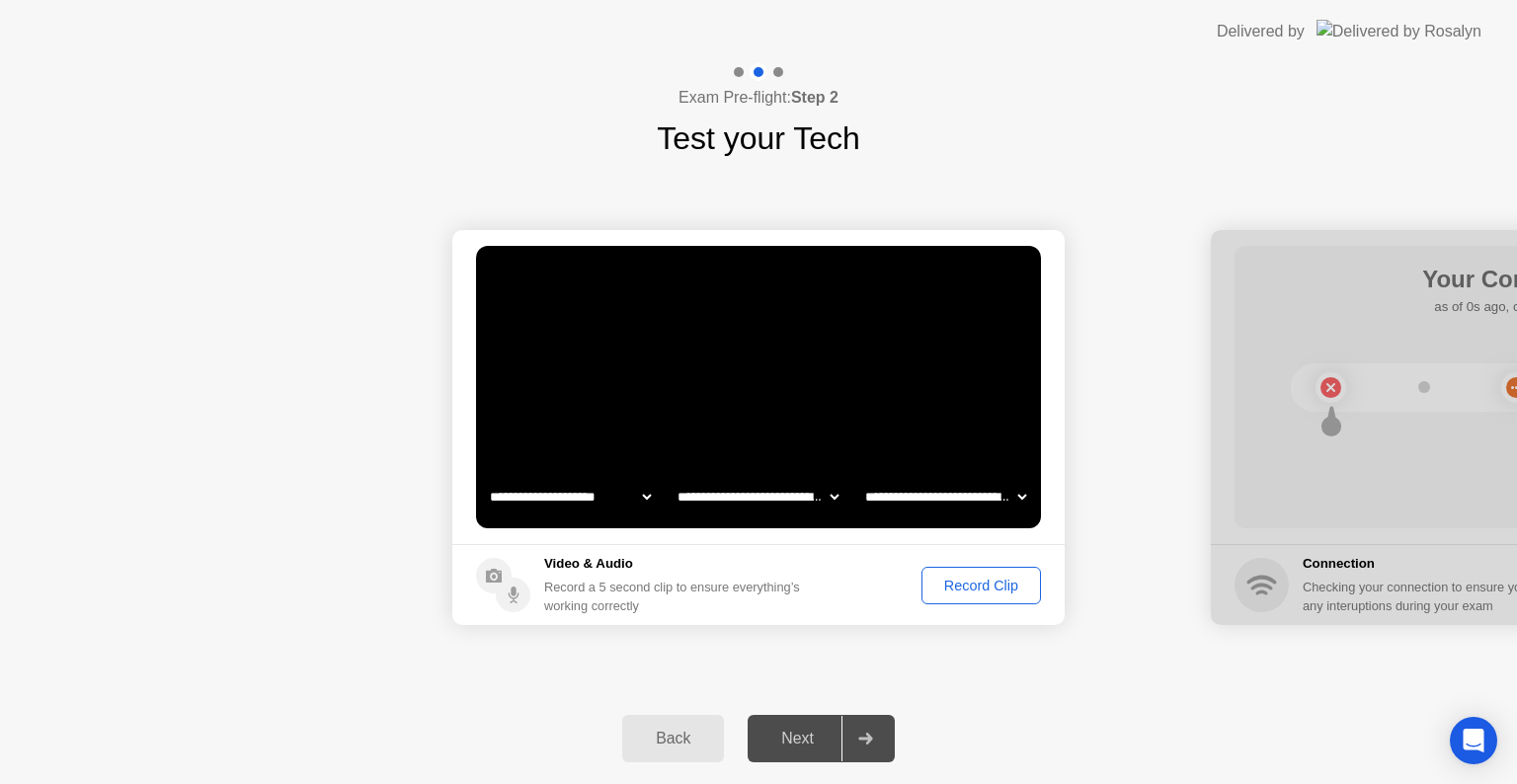 click on "Record Clip" 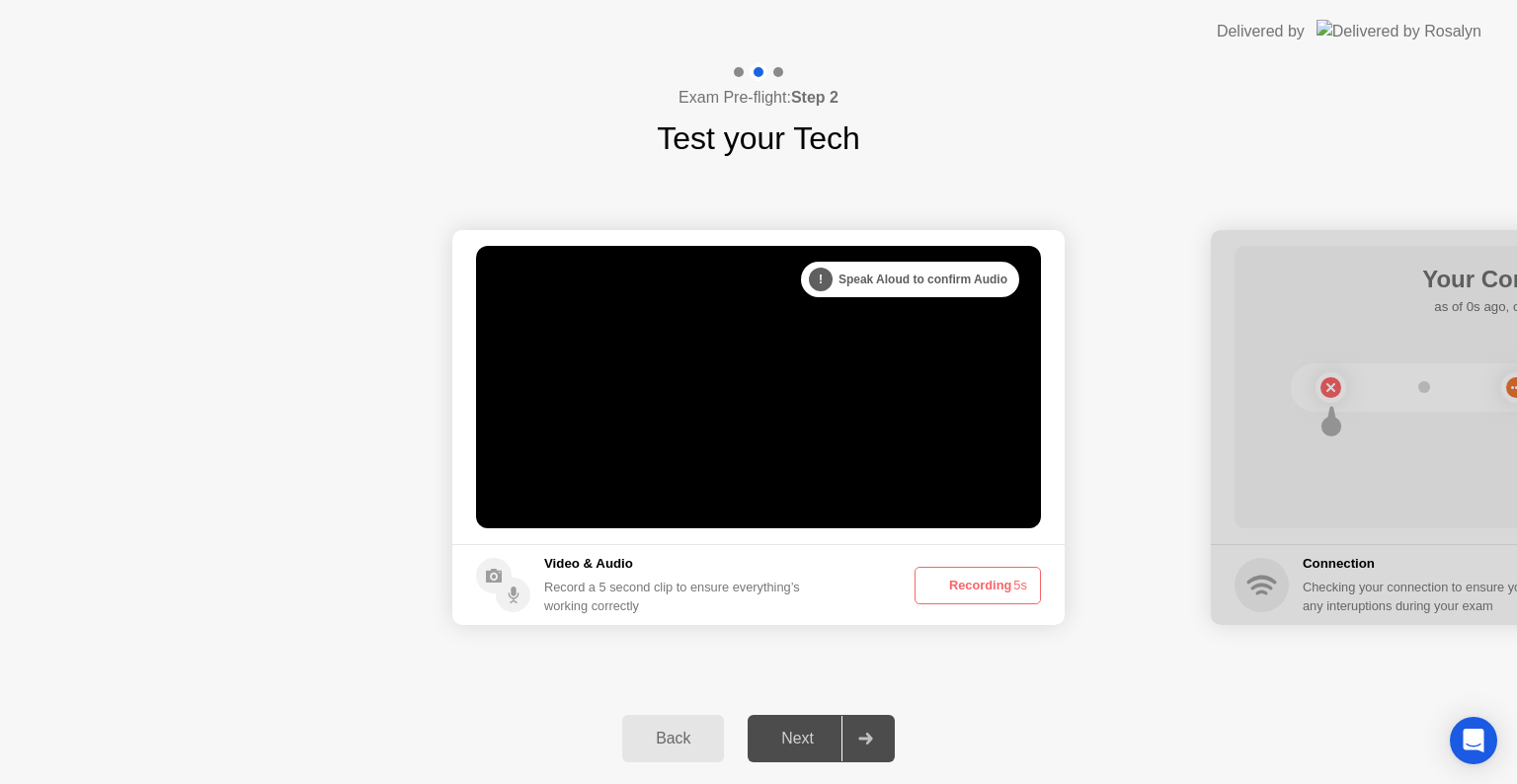 click on "Recording  5s" 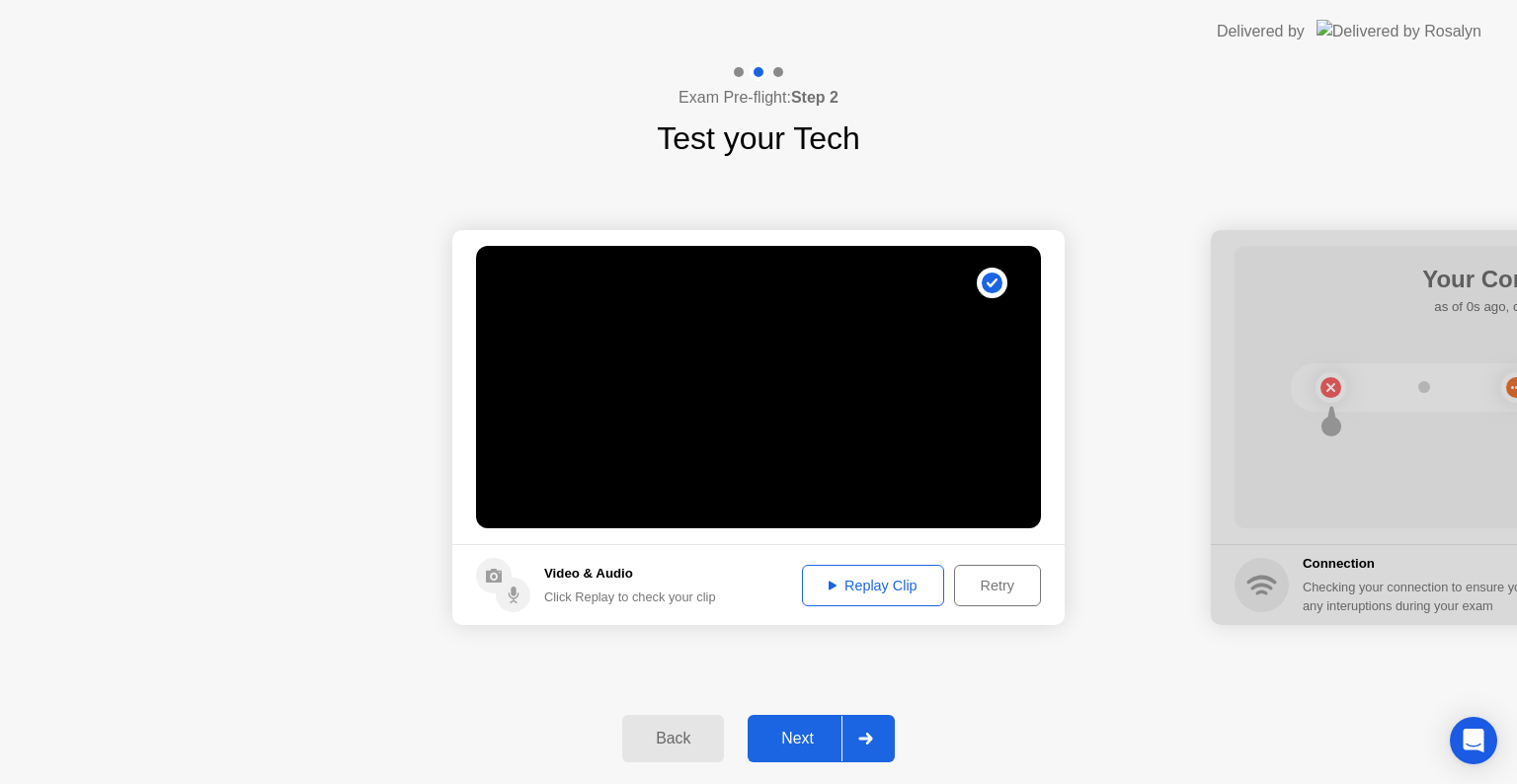 click on "Replay Clip" 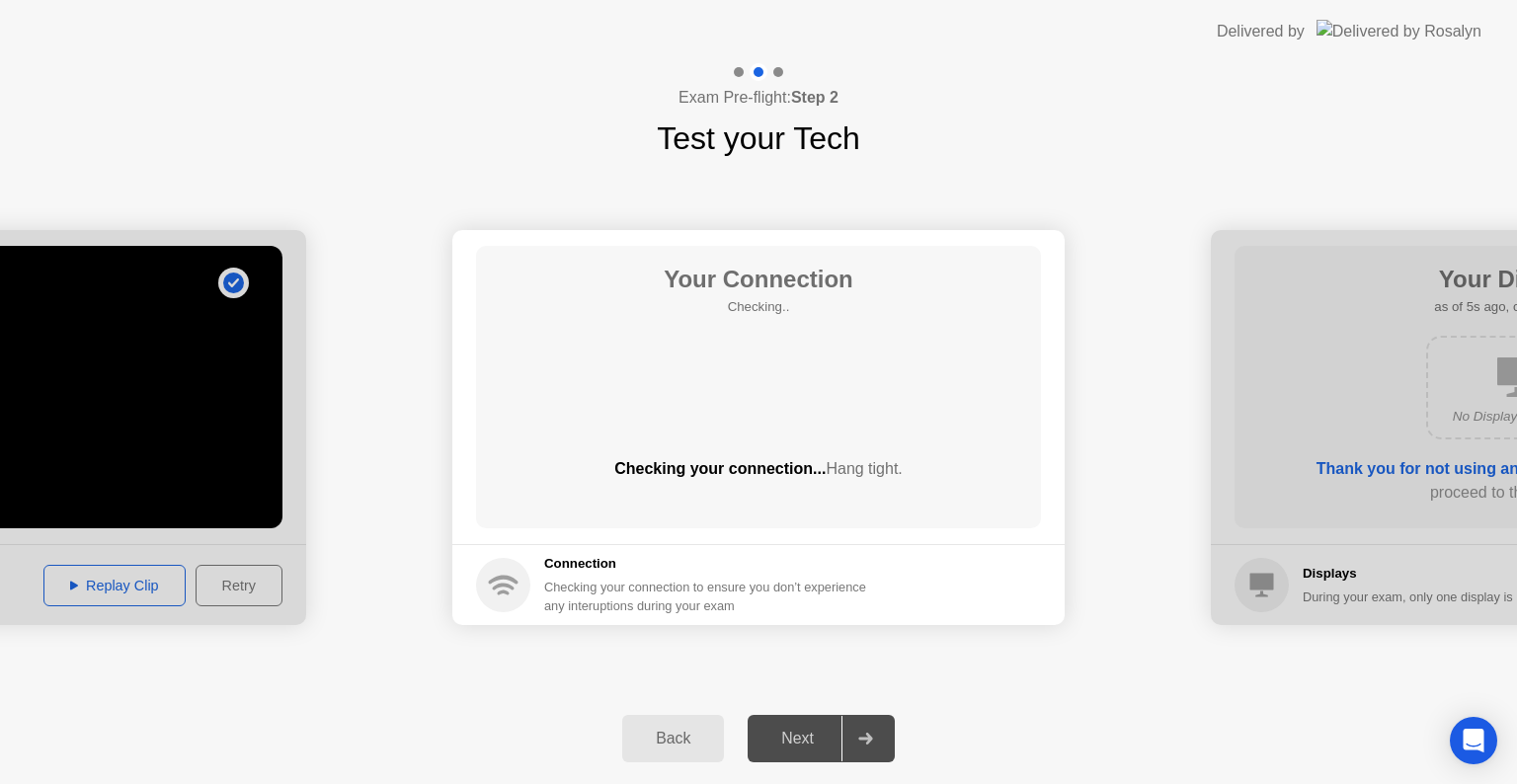 click 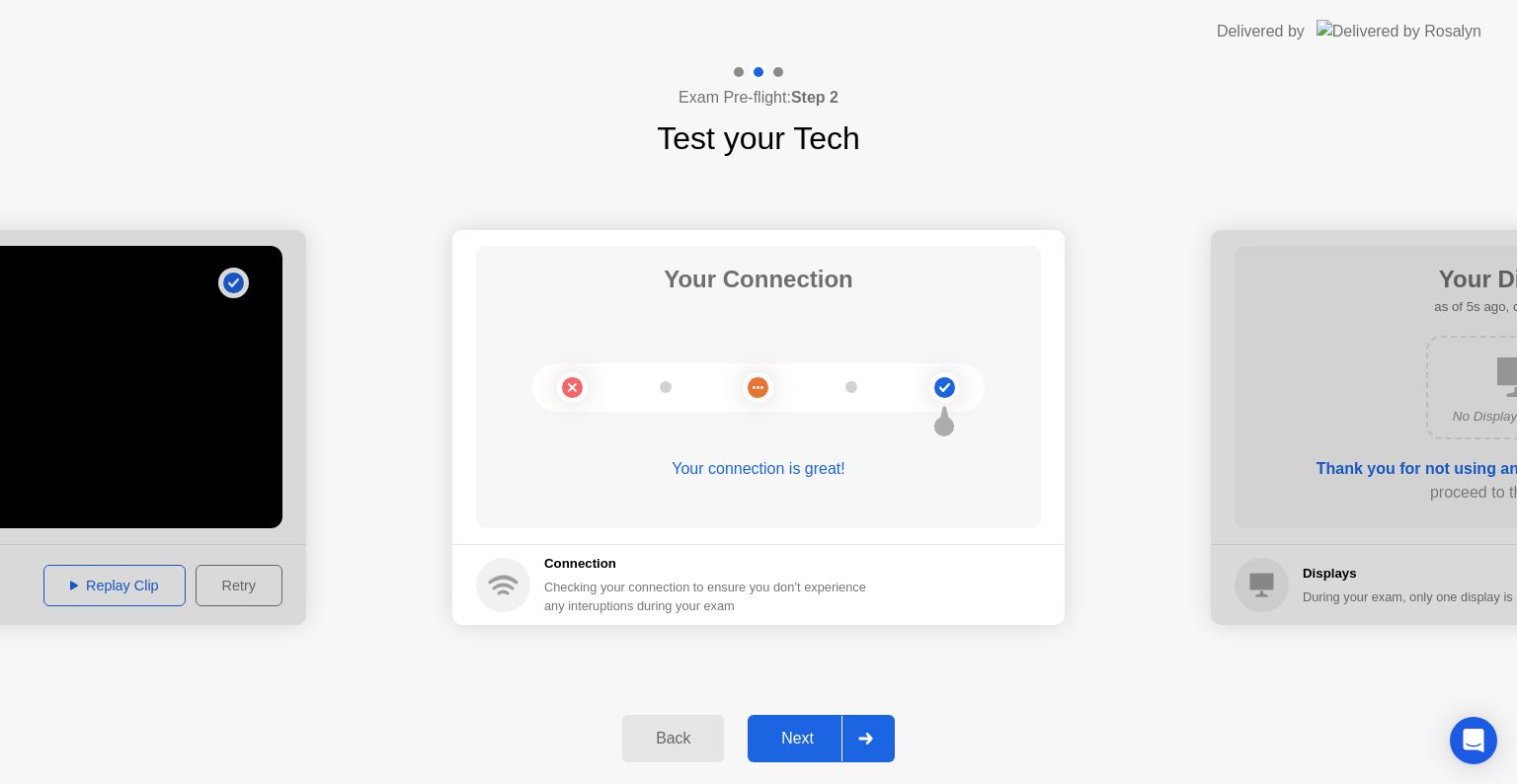 click 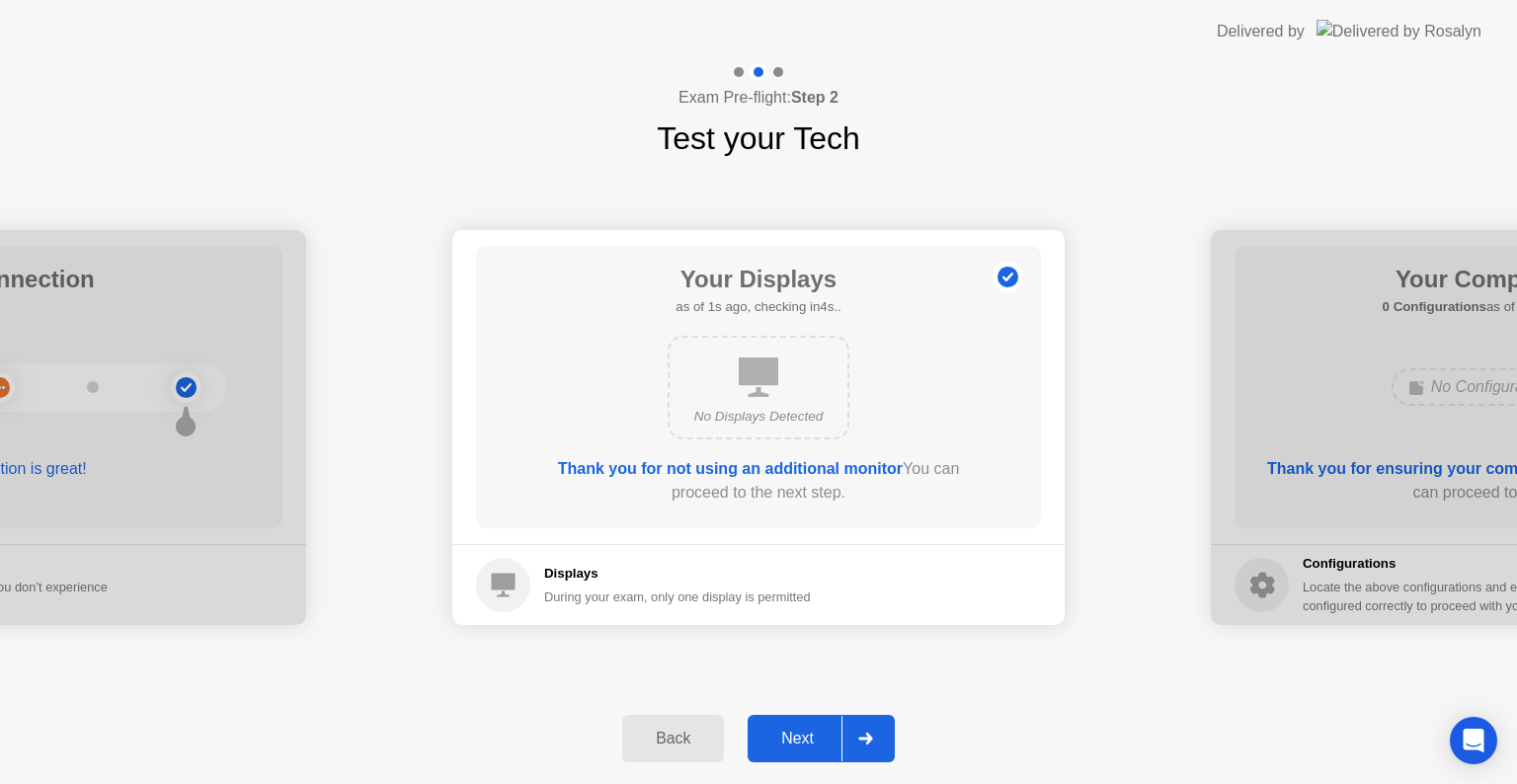 click 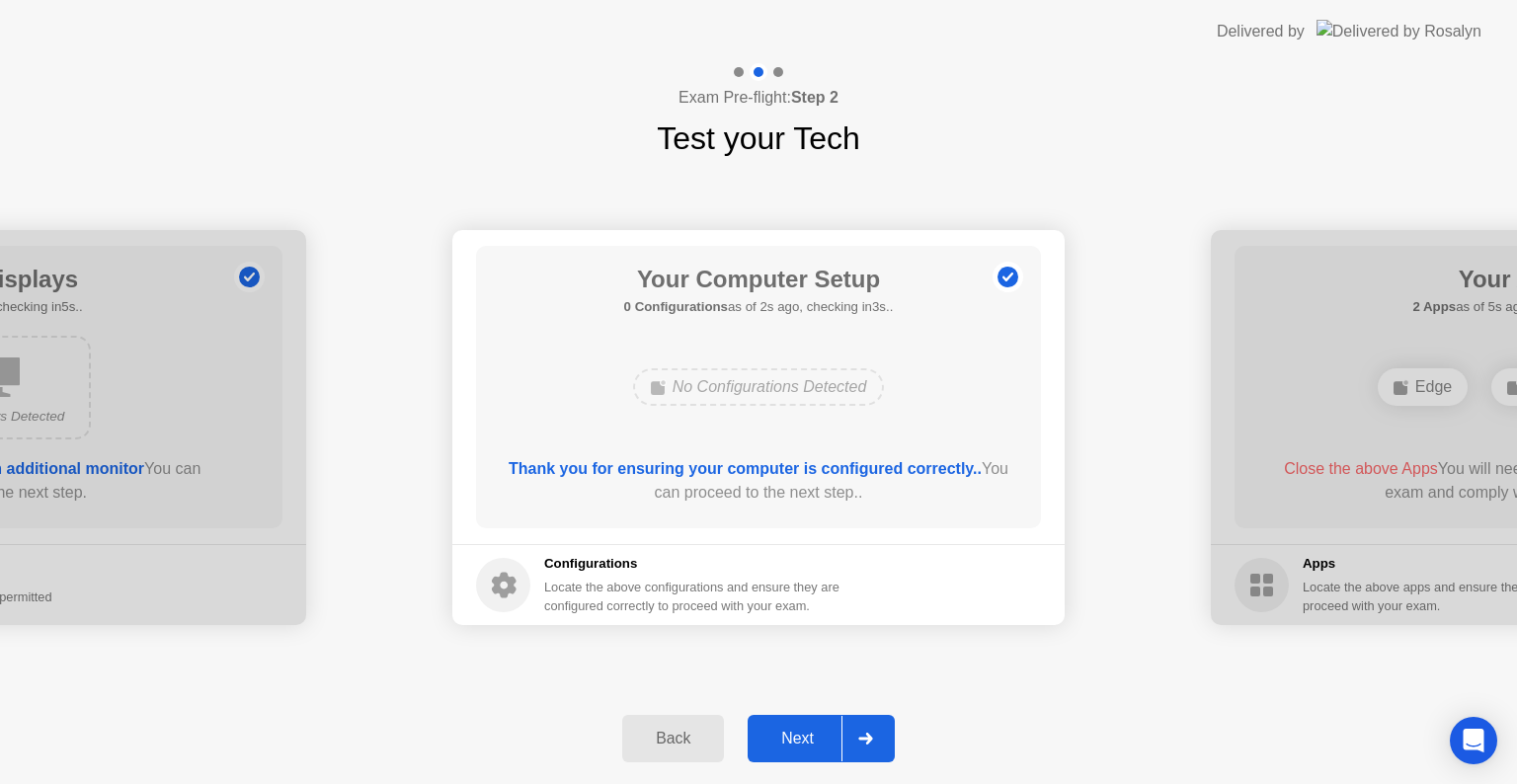 click 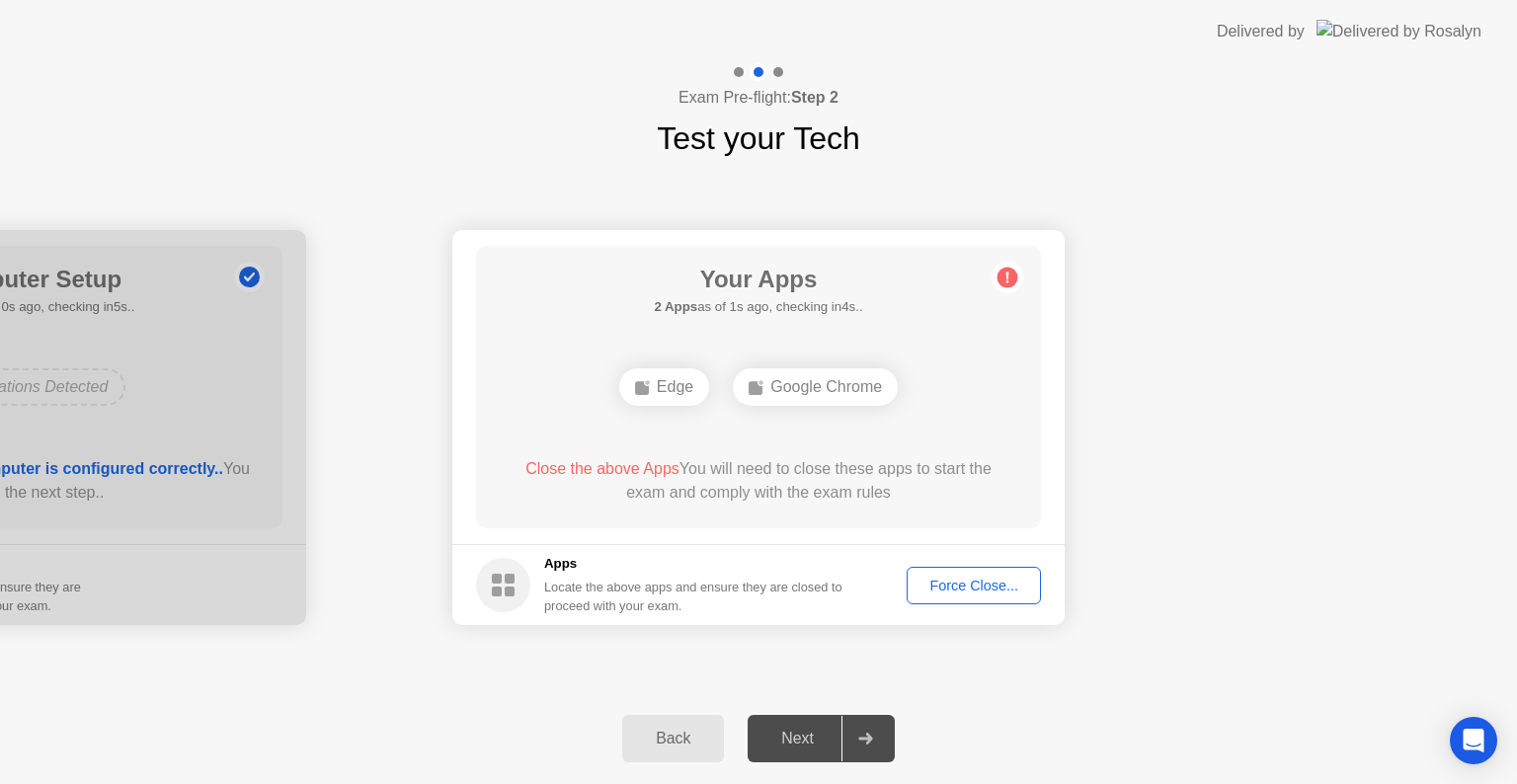 click on "Force Close..." 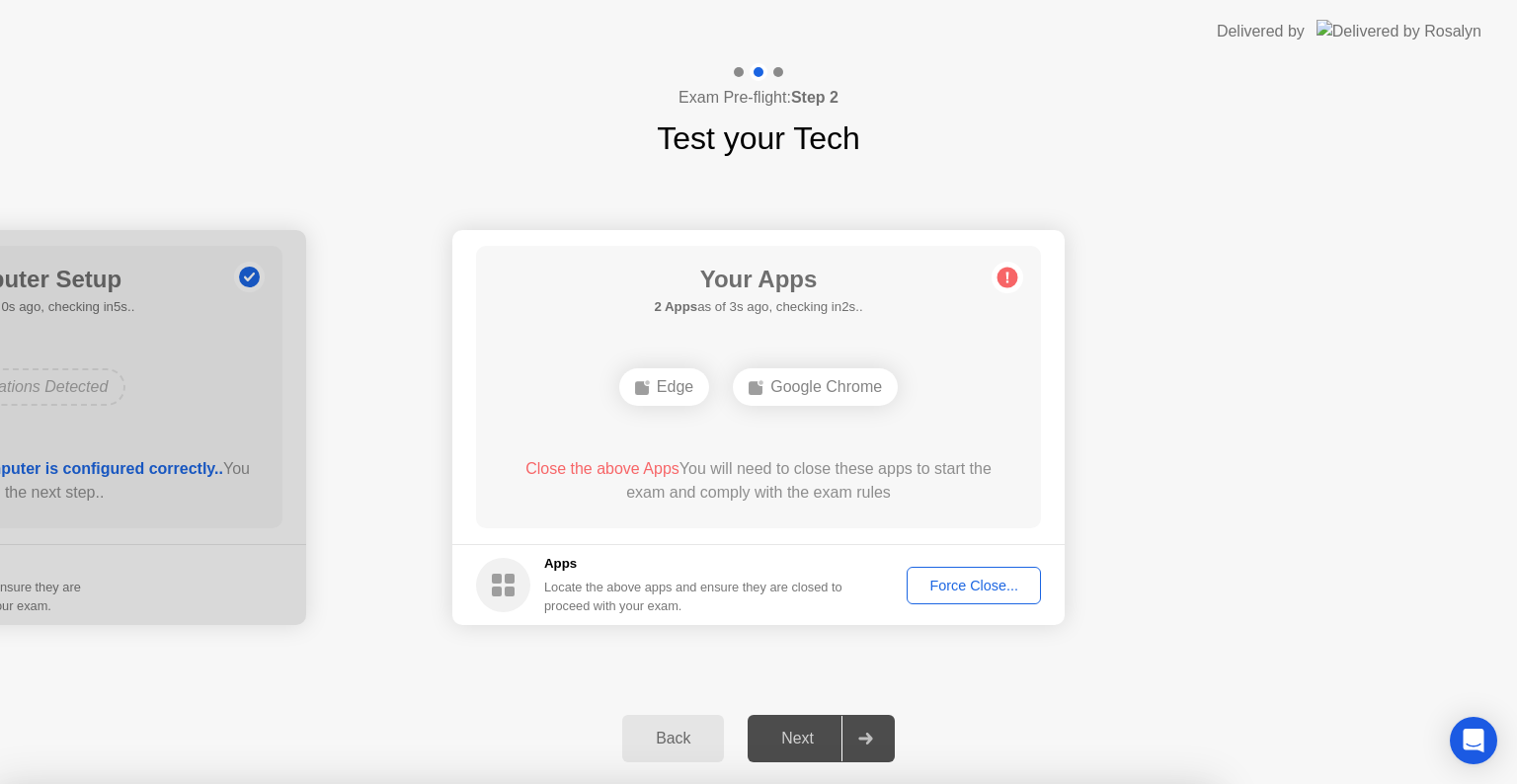 click on "Confirm" at bounding box center (673, 1057) 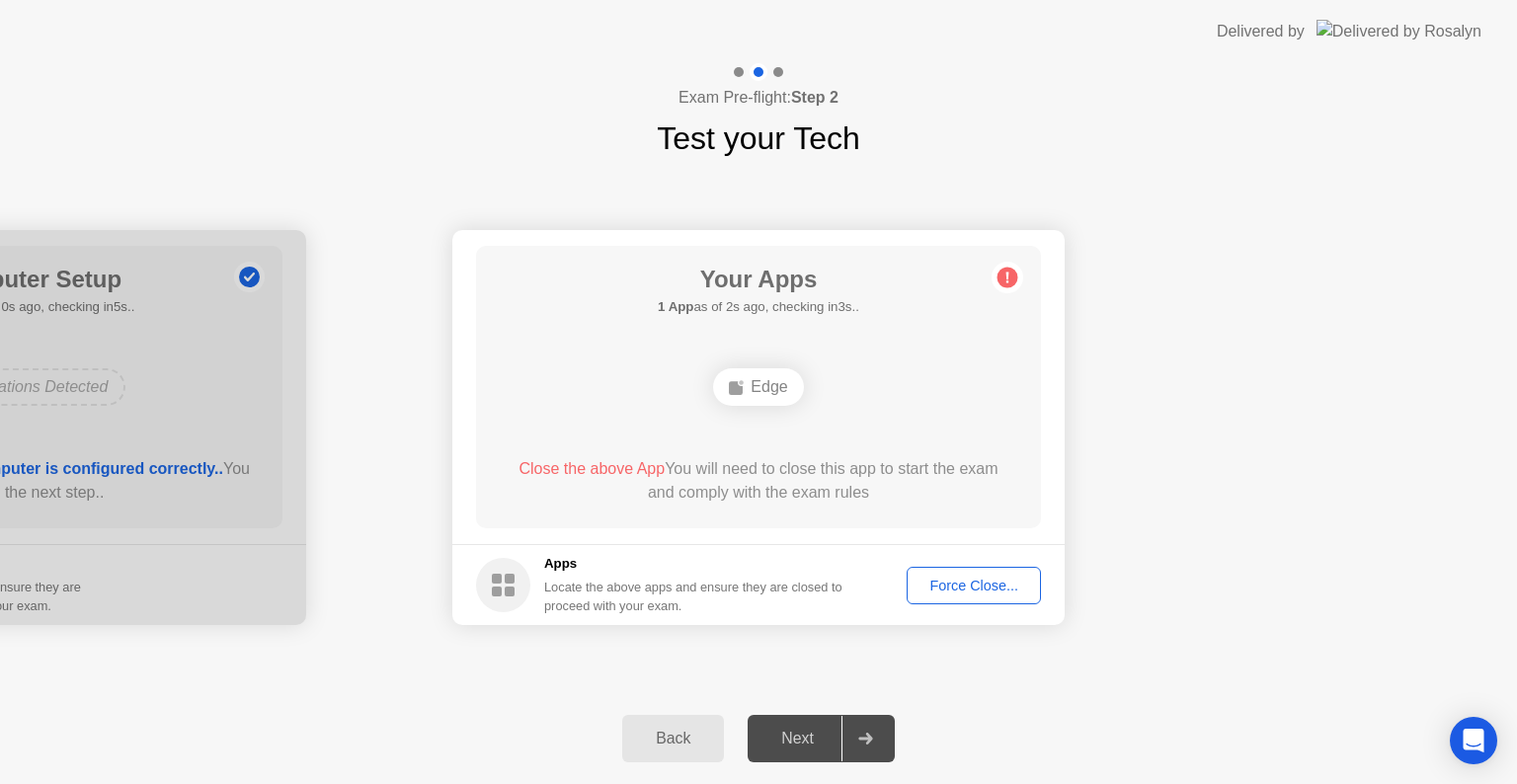 click on "Force Close..." 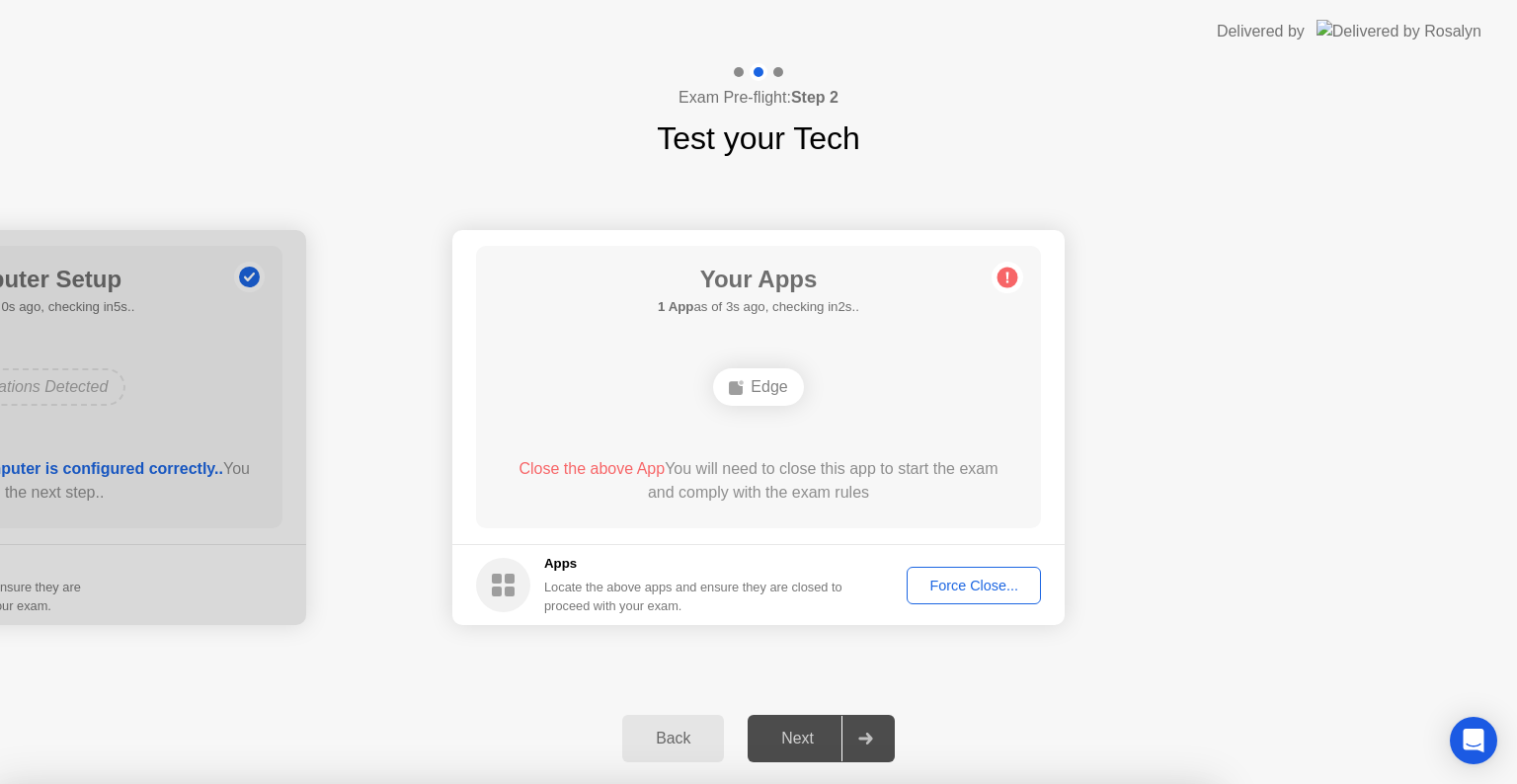 click on "Confirm" at bounding box center (673, 1057) 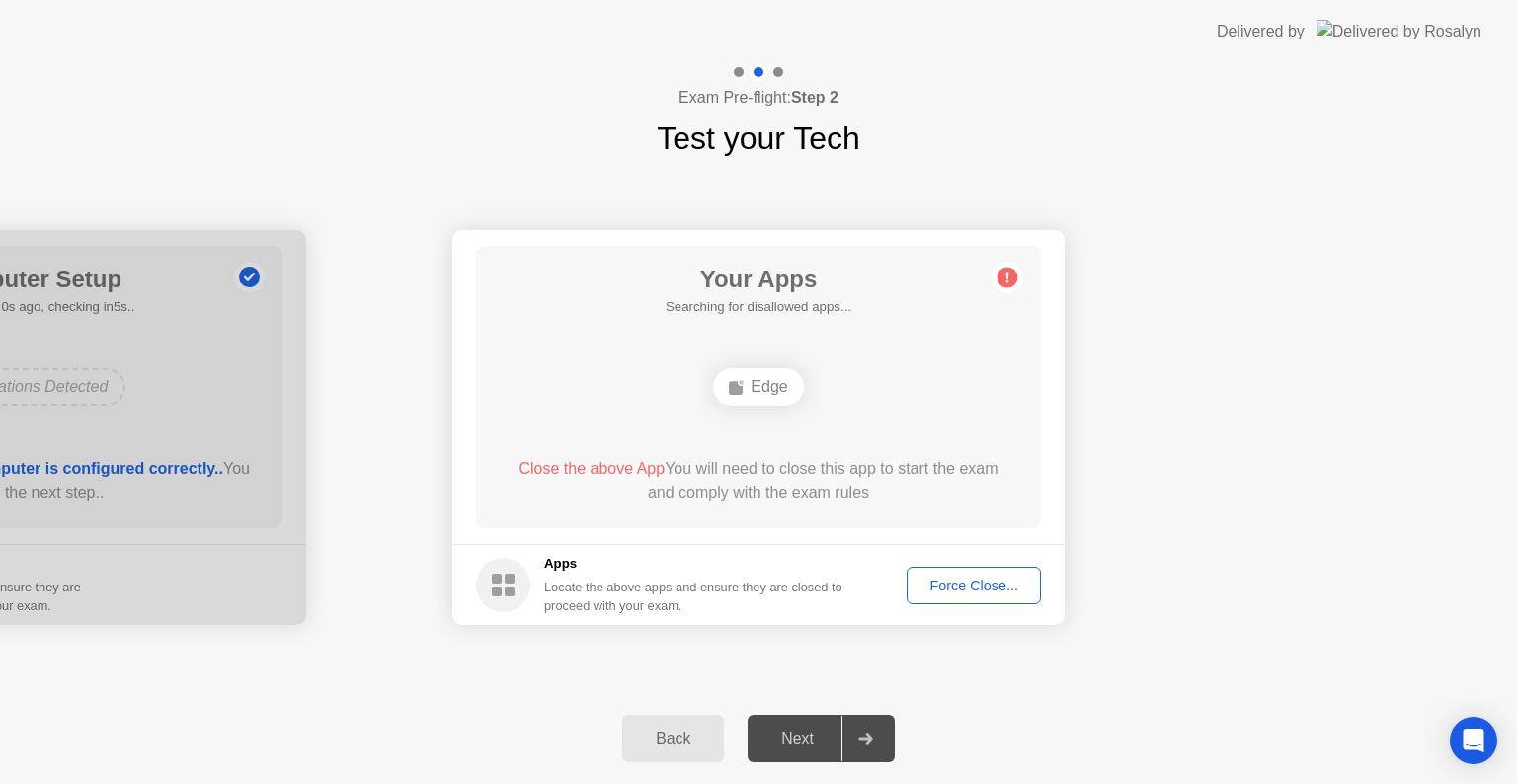 click on "Force Close..." 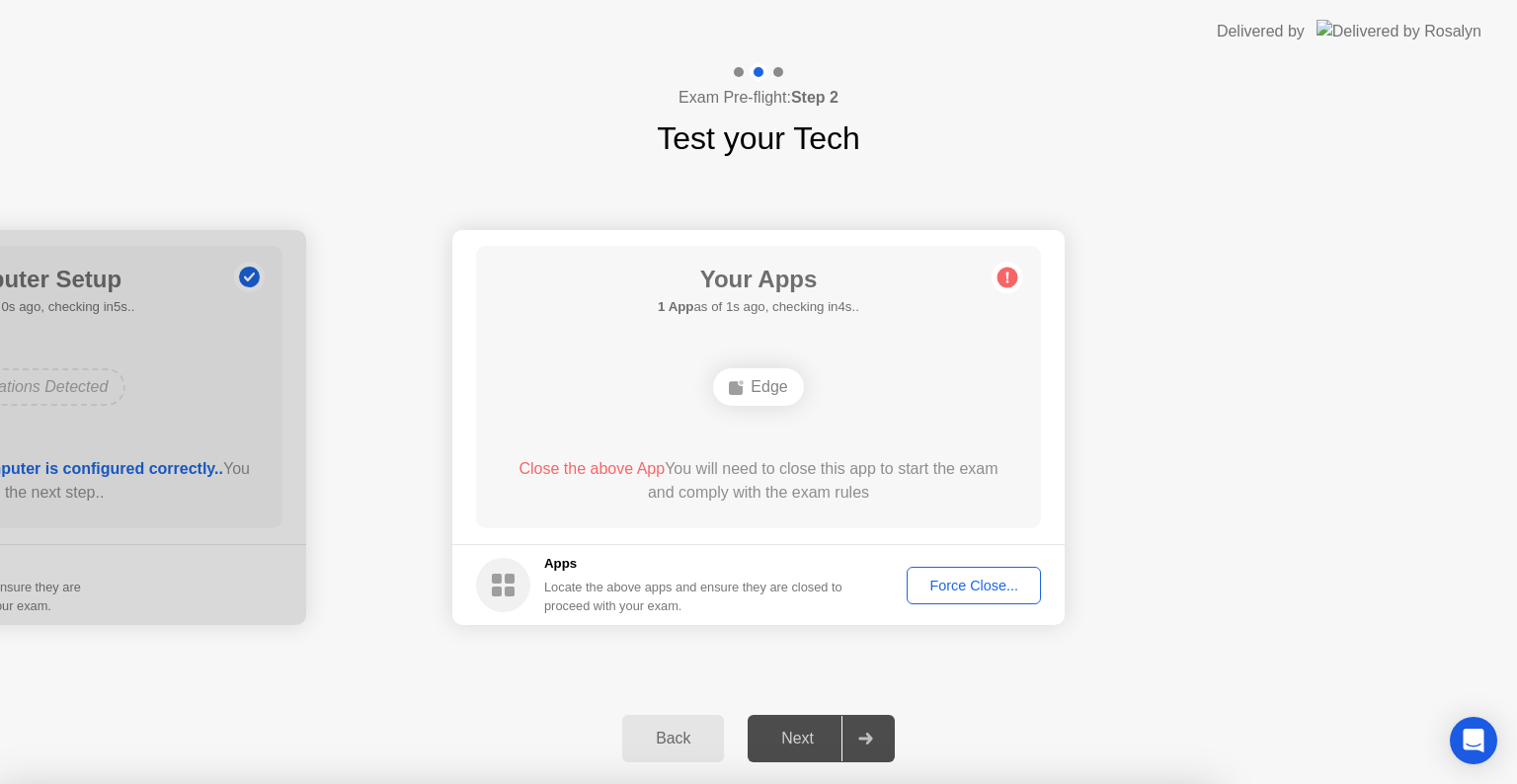 click on "Confirm" at bounding box center [673, 1057] 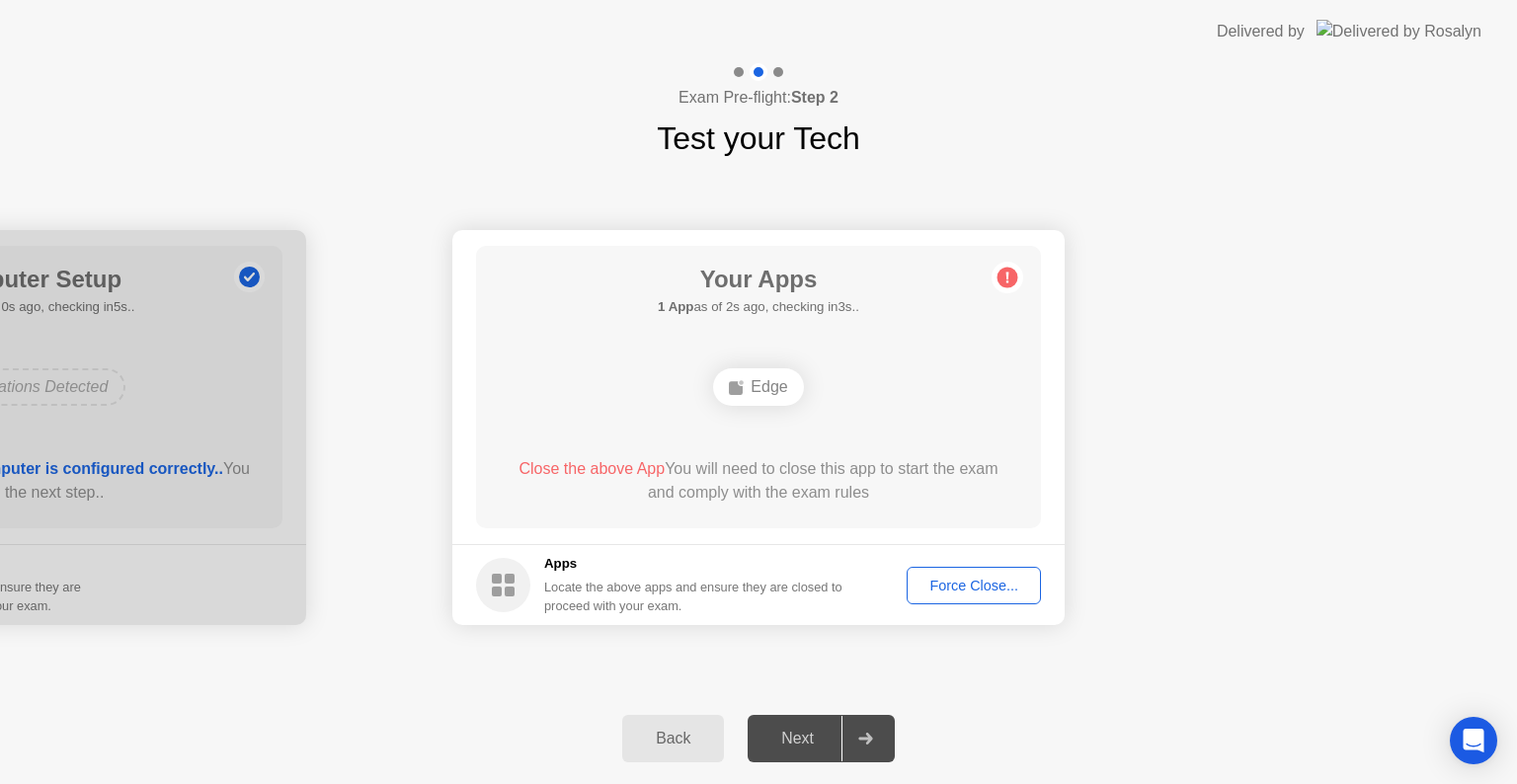 click on "Force Close..." 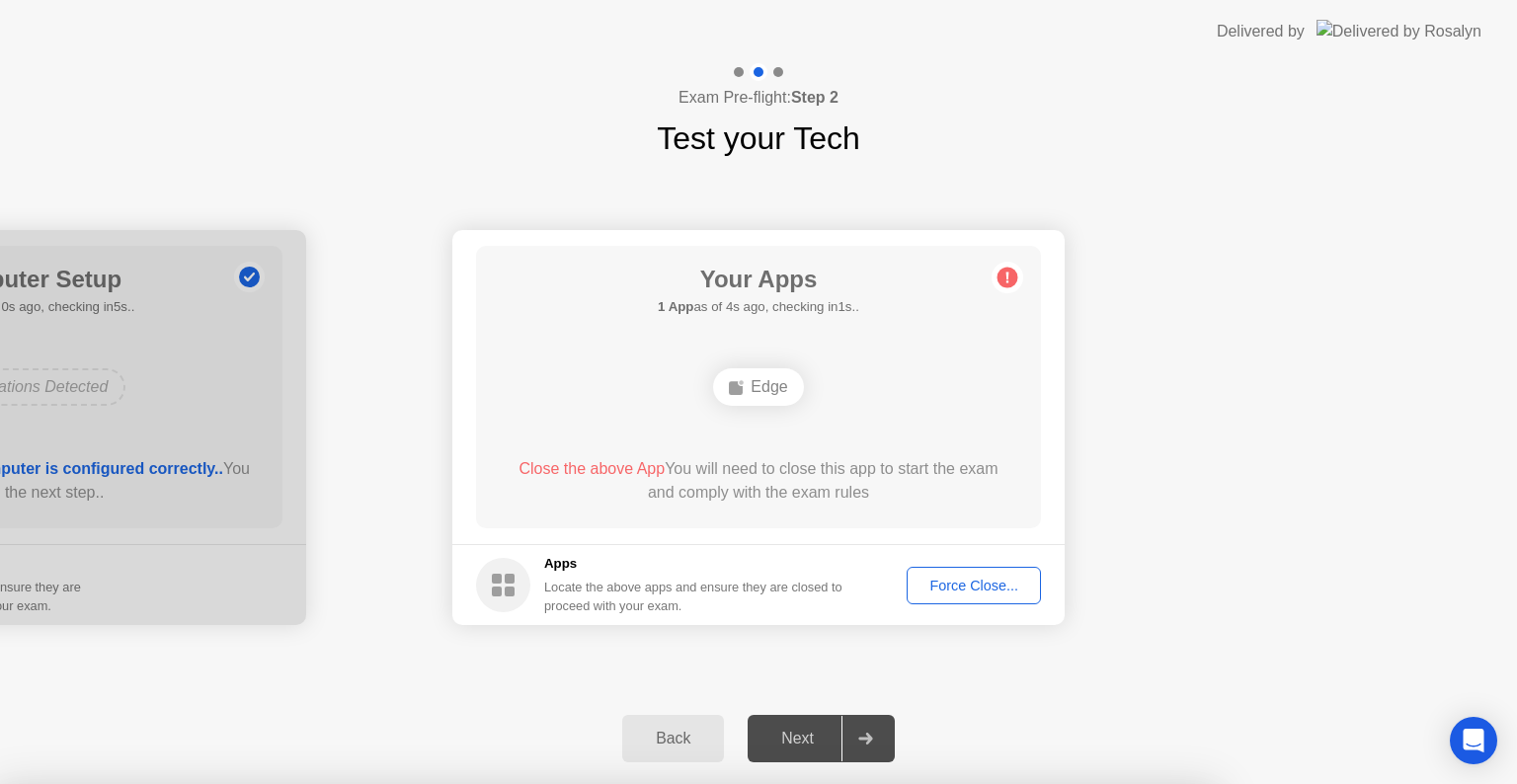 click on "Confirm" at bounding box center [673, 1057] 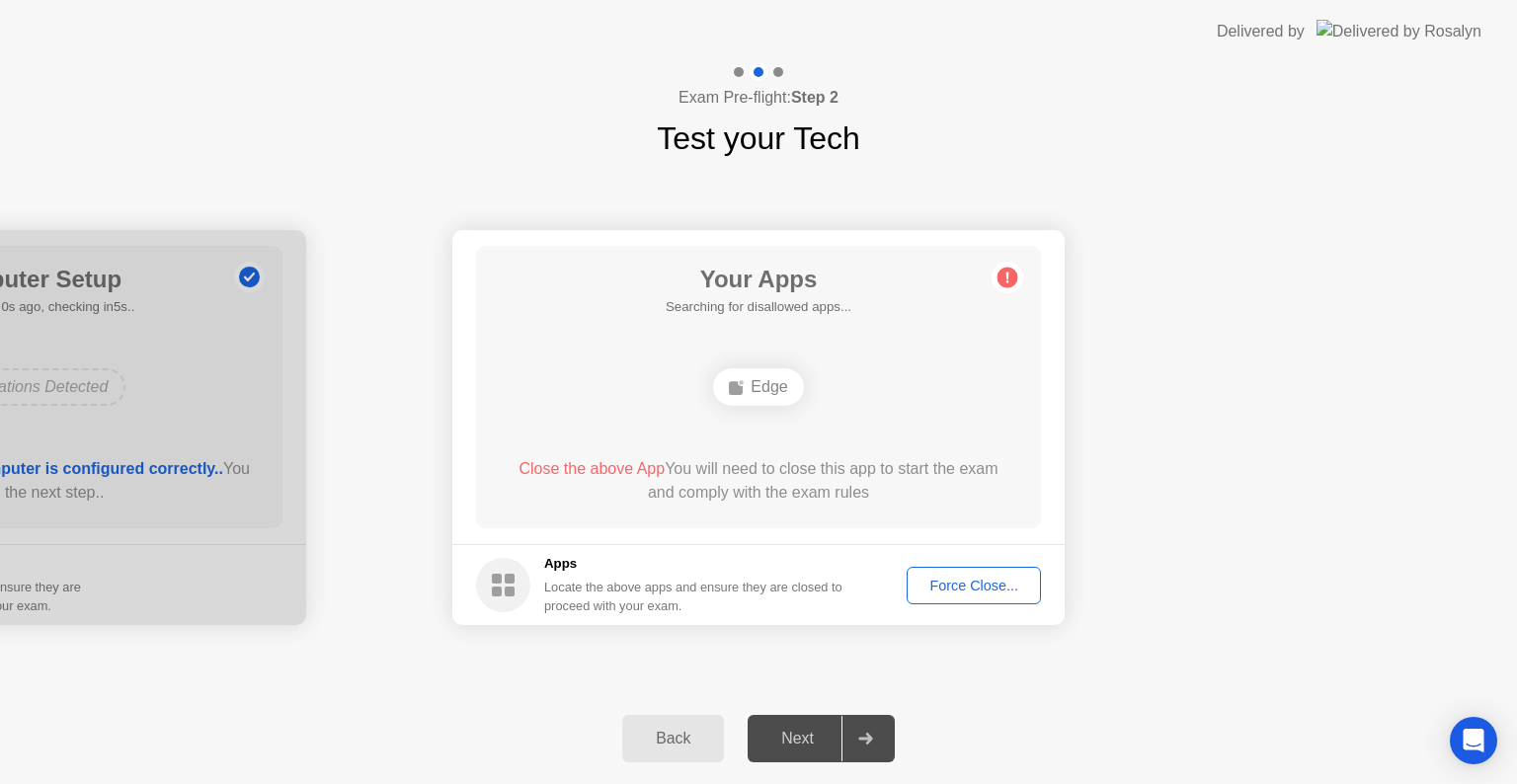 click on "Force Close..." 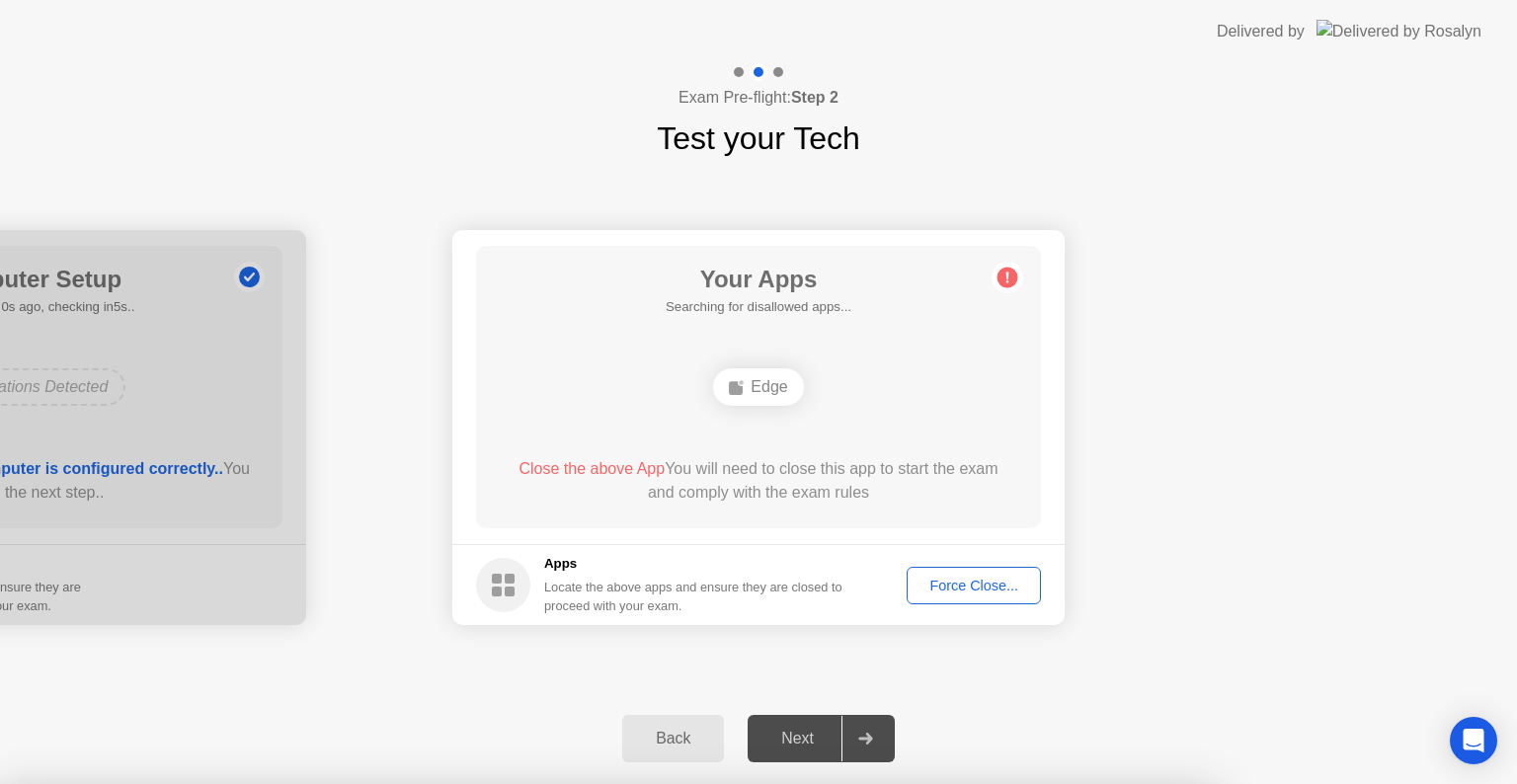 click on "Confirm" at bounding box center [673, 1057] 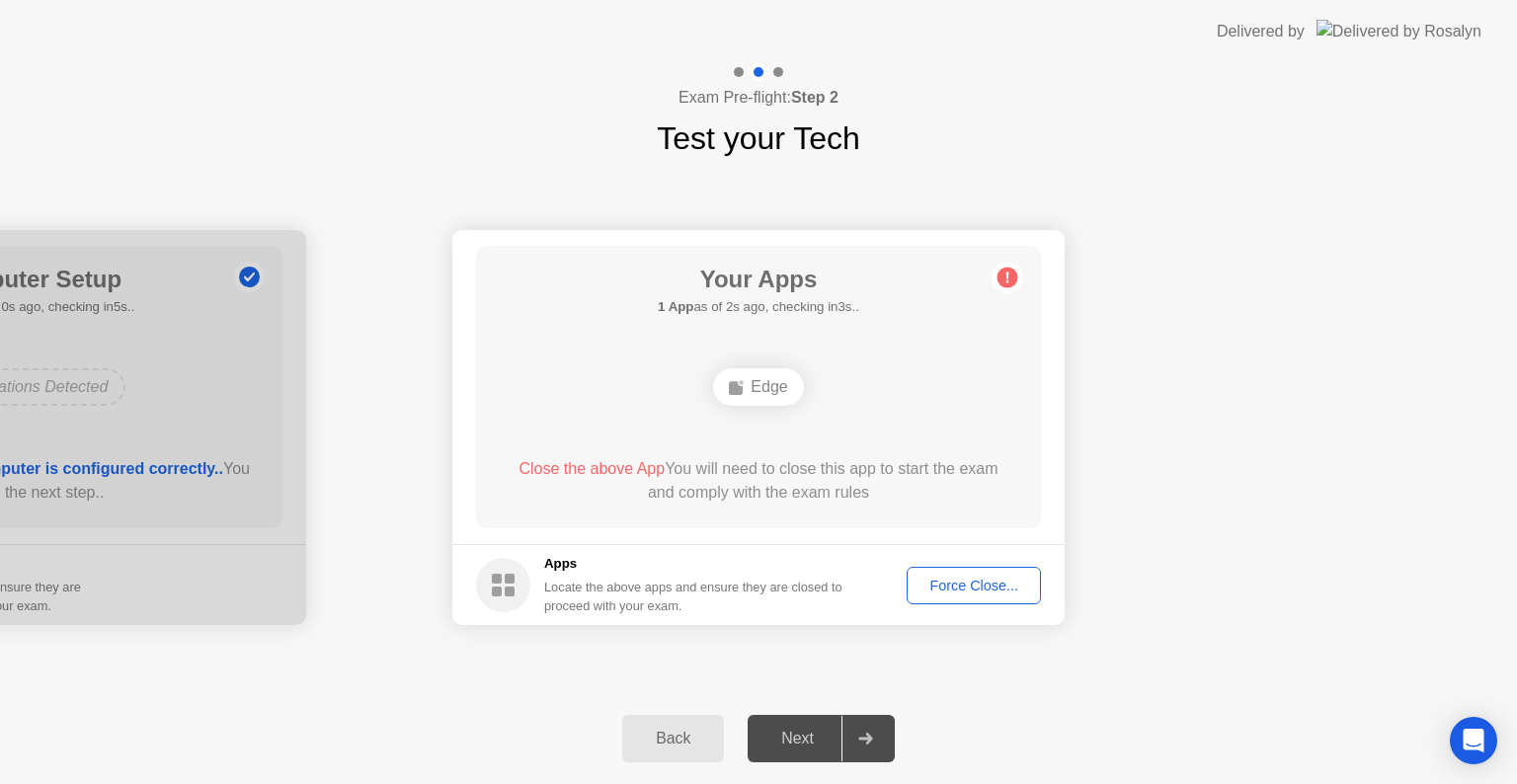 click on "Force Close..." 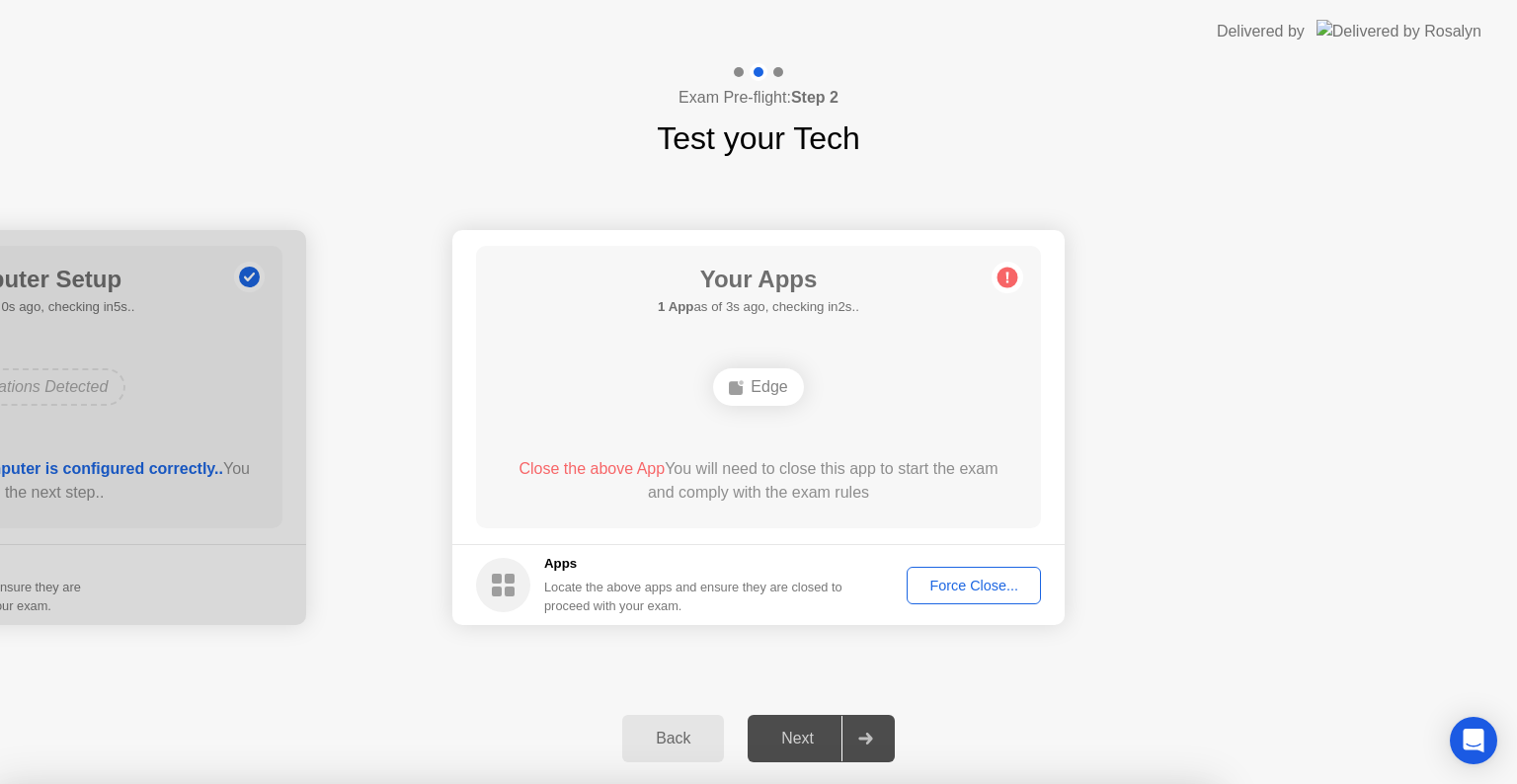 click on "Confirm" at bounding box center (673, 1057) 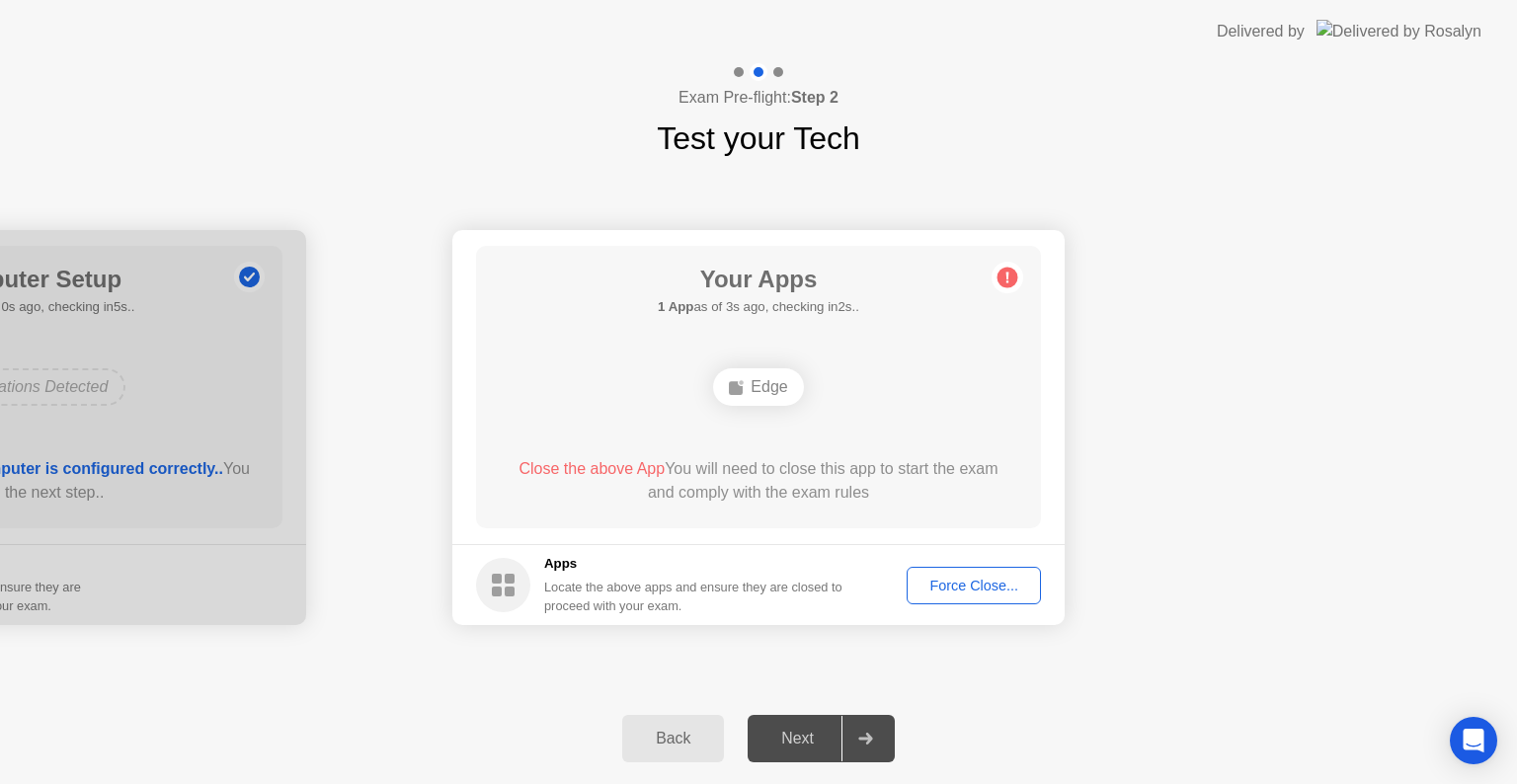 click on "Force Close..." 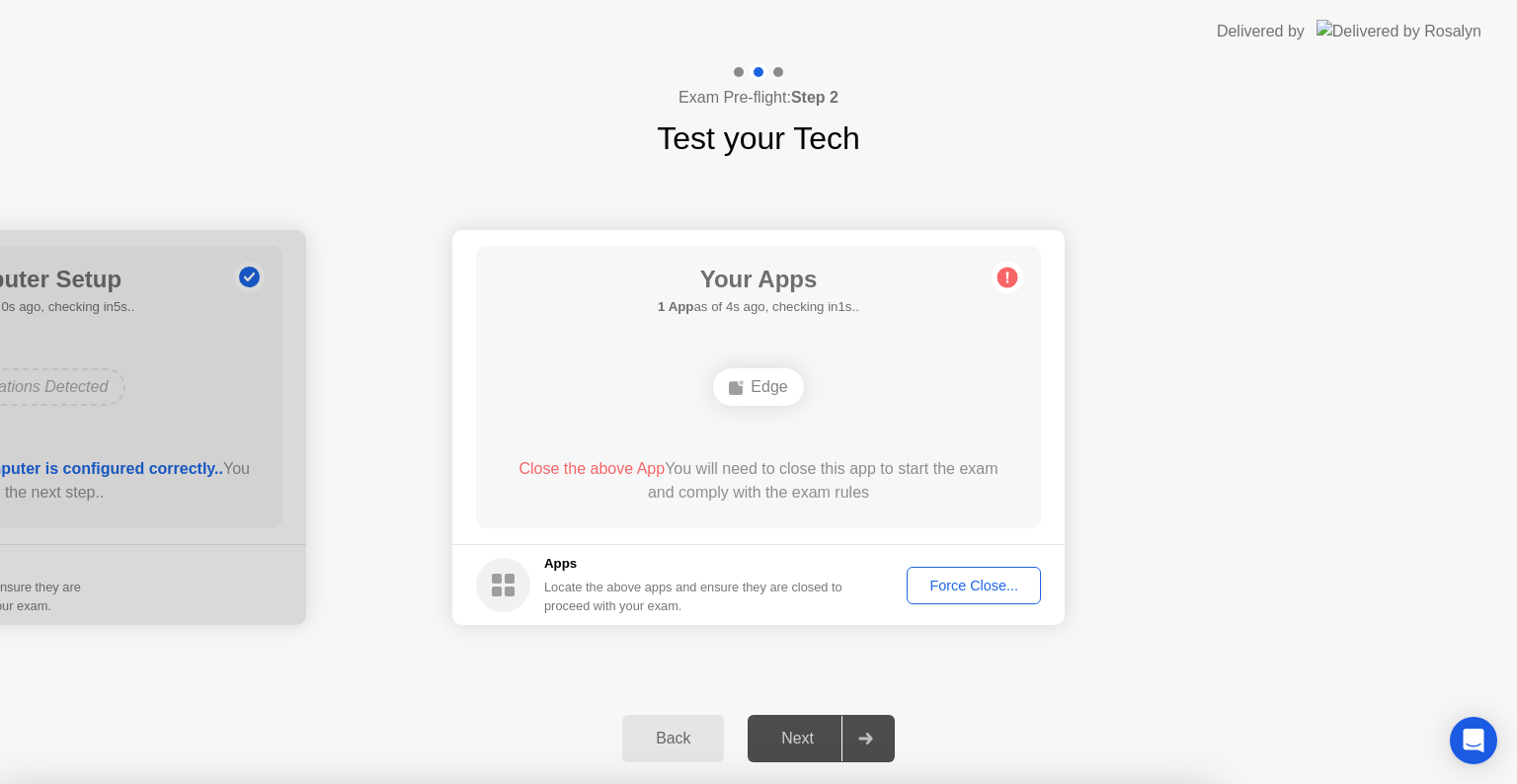 click on "Confirm" at bounding box center (673, 1057) 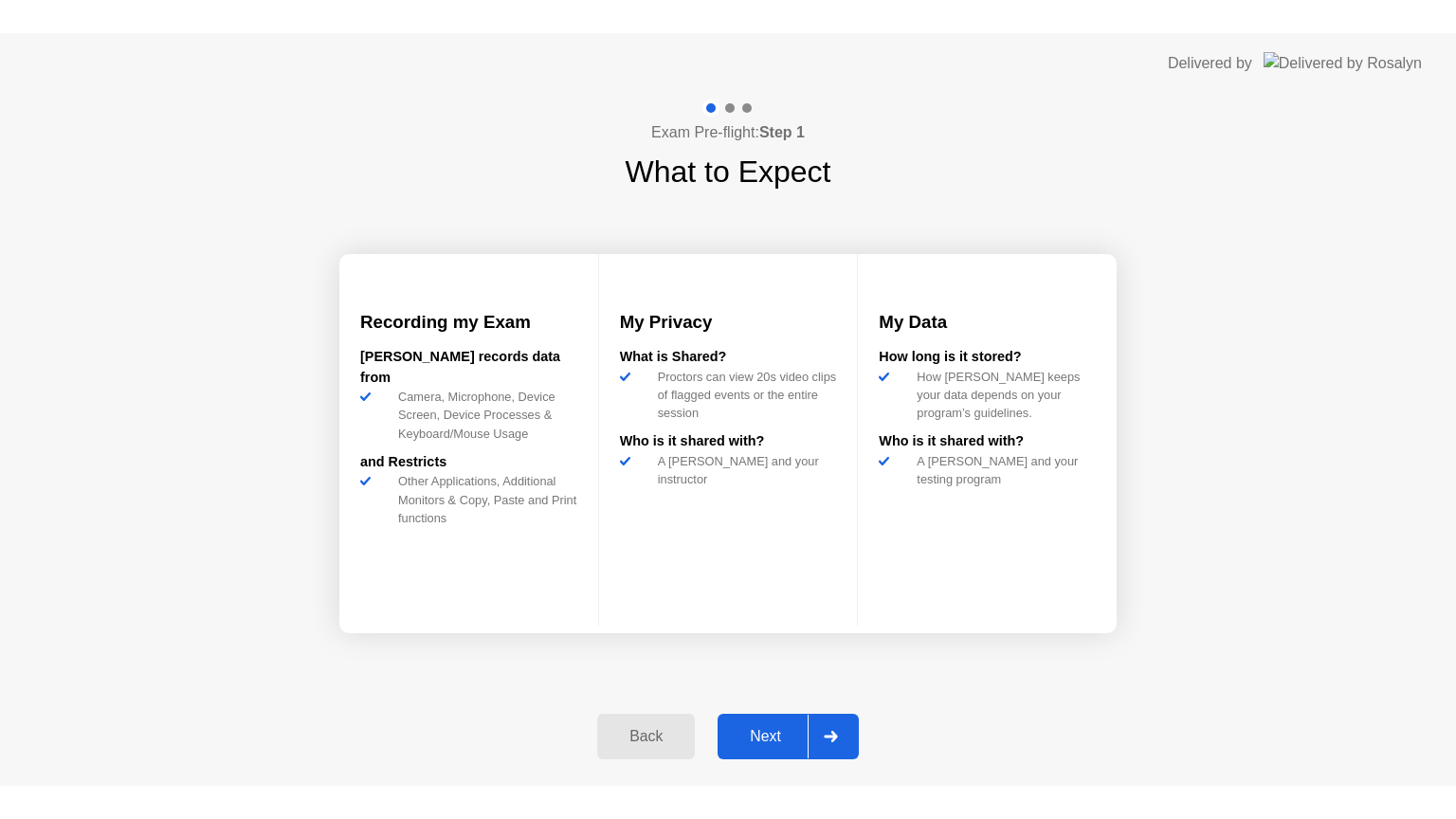 scroll, scrollTop: 0, scrollLeft: 0, axis: both 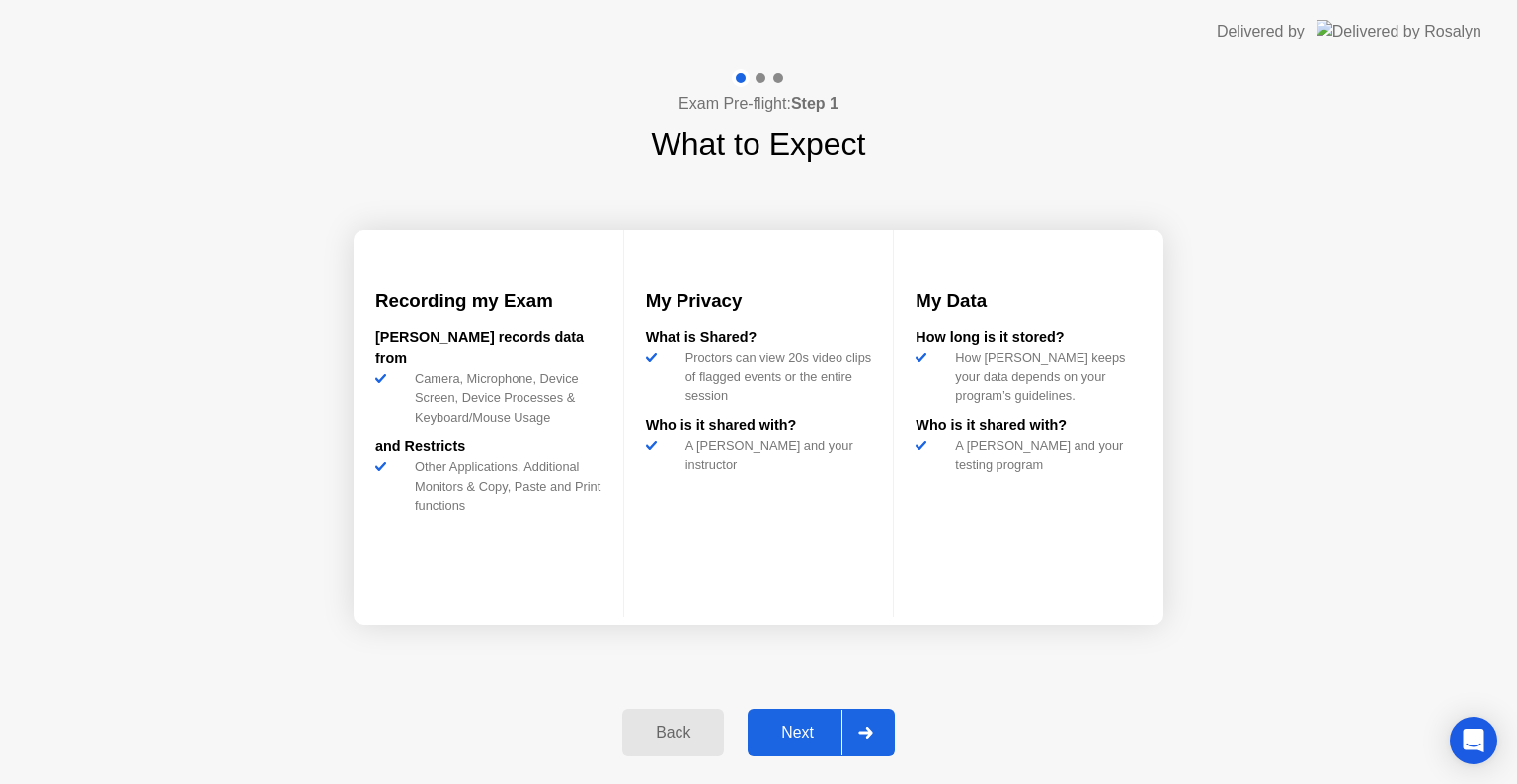 click 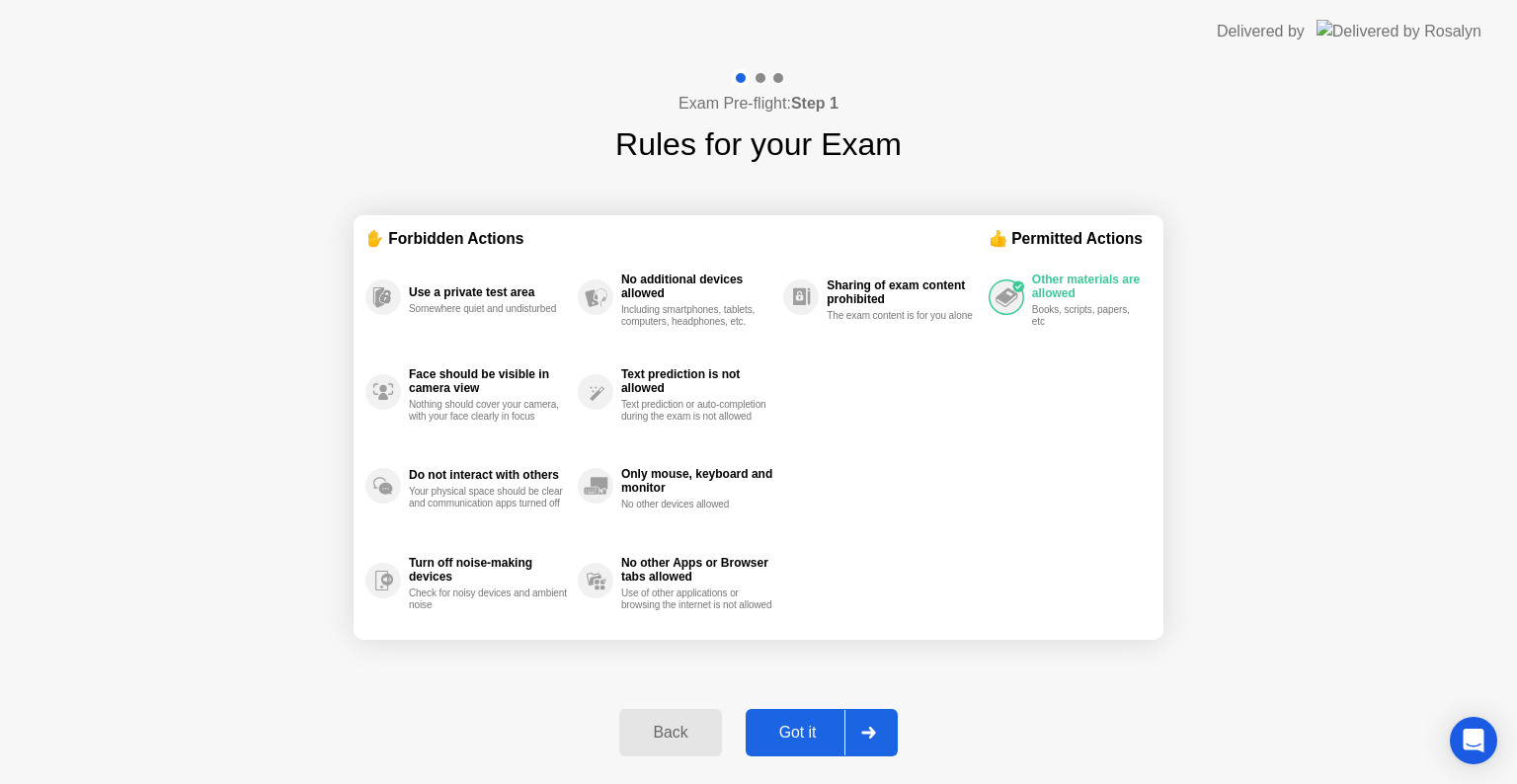 click 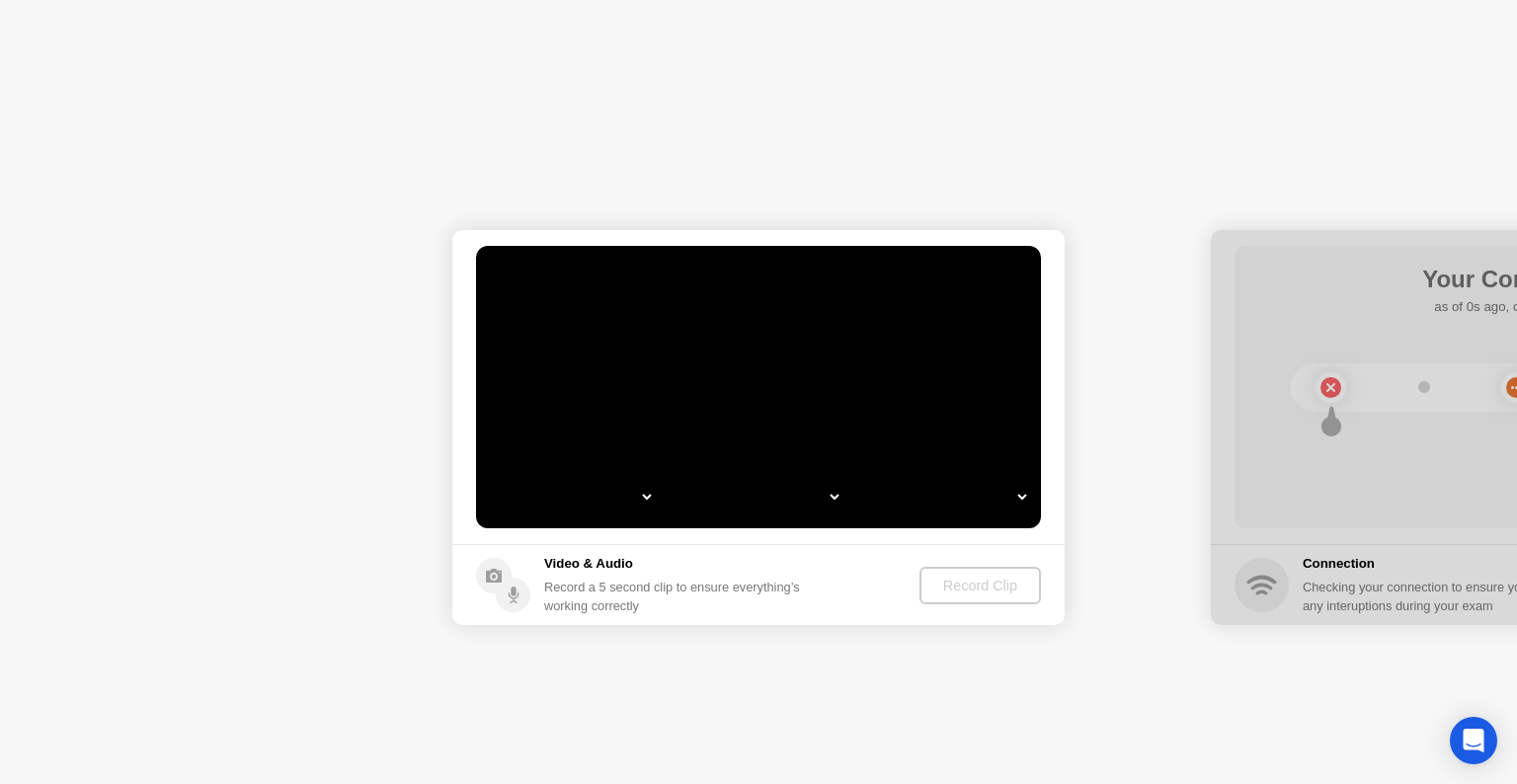 select on "**********" 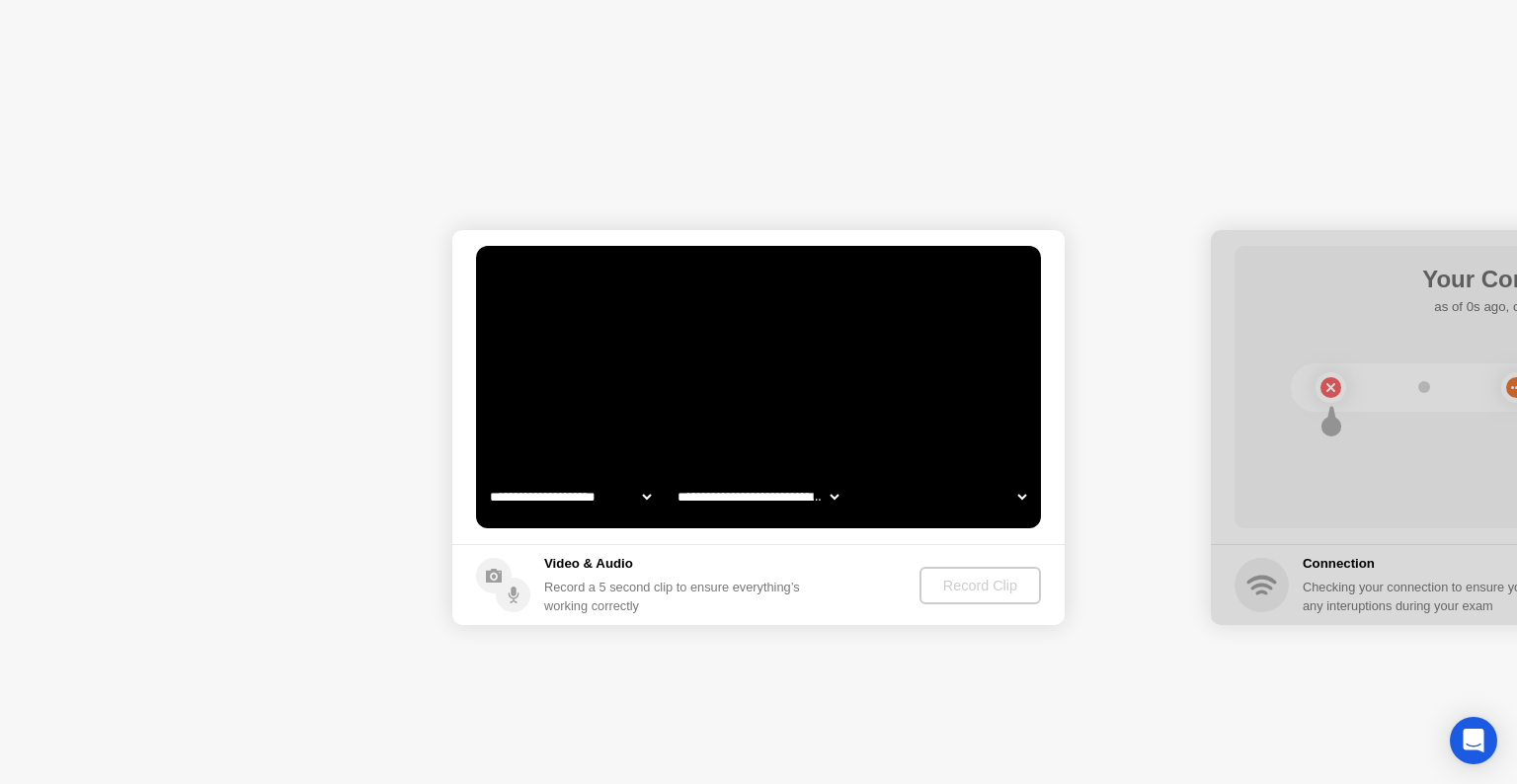 select on "*******" 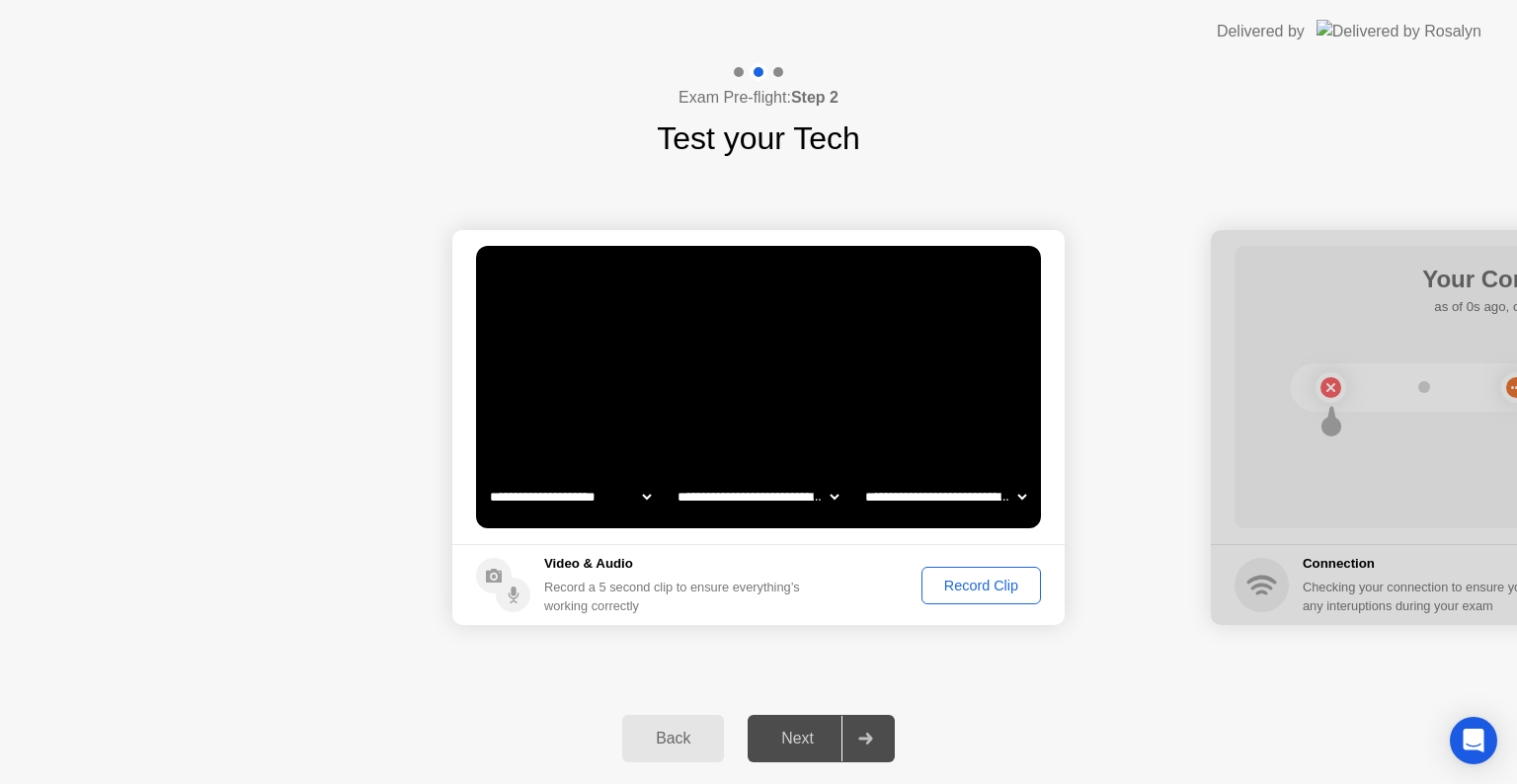click on "Record Clip" 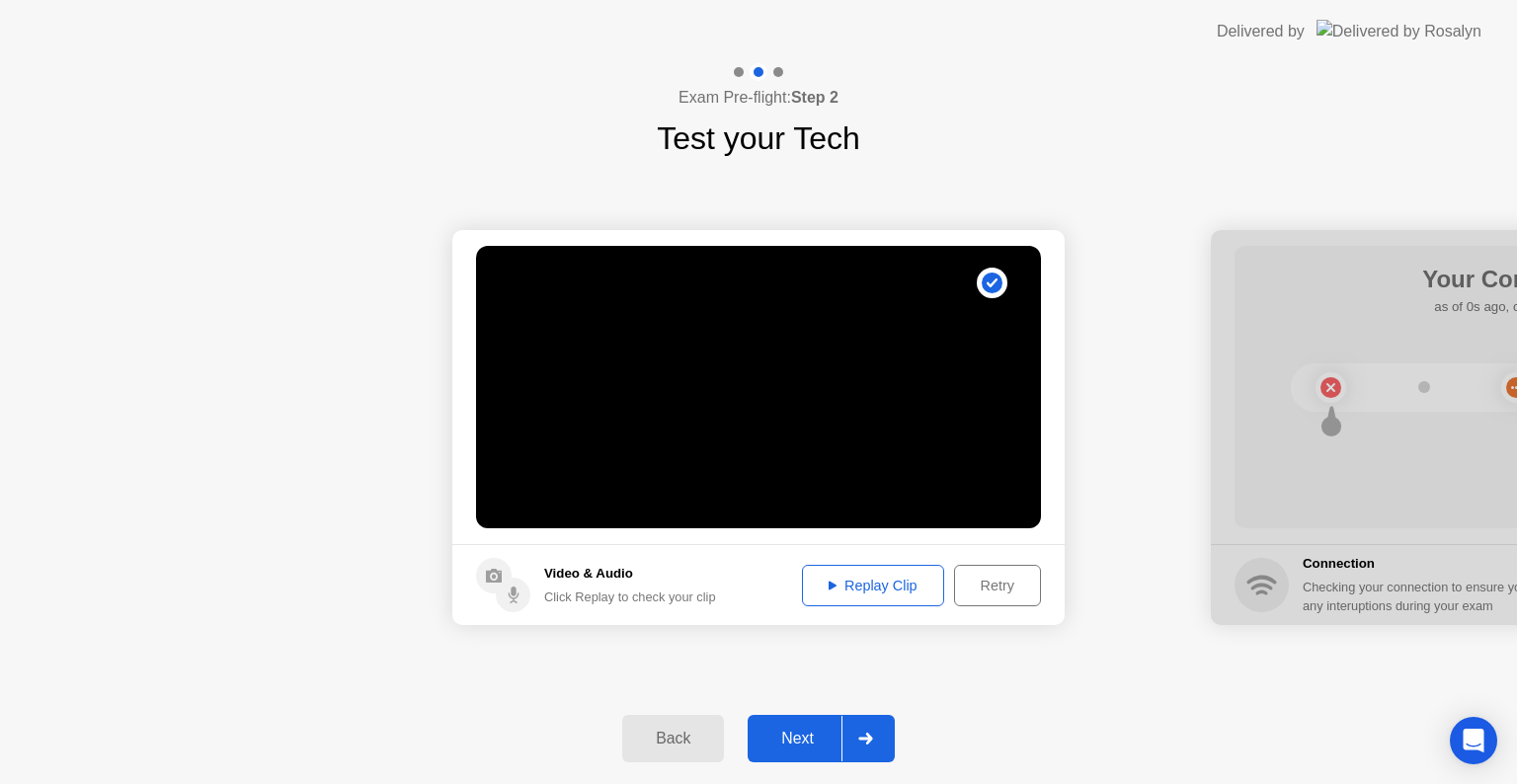 click on "Replay Clip" 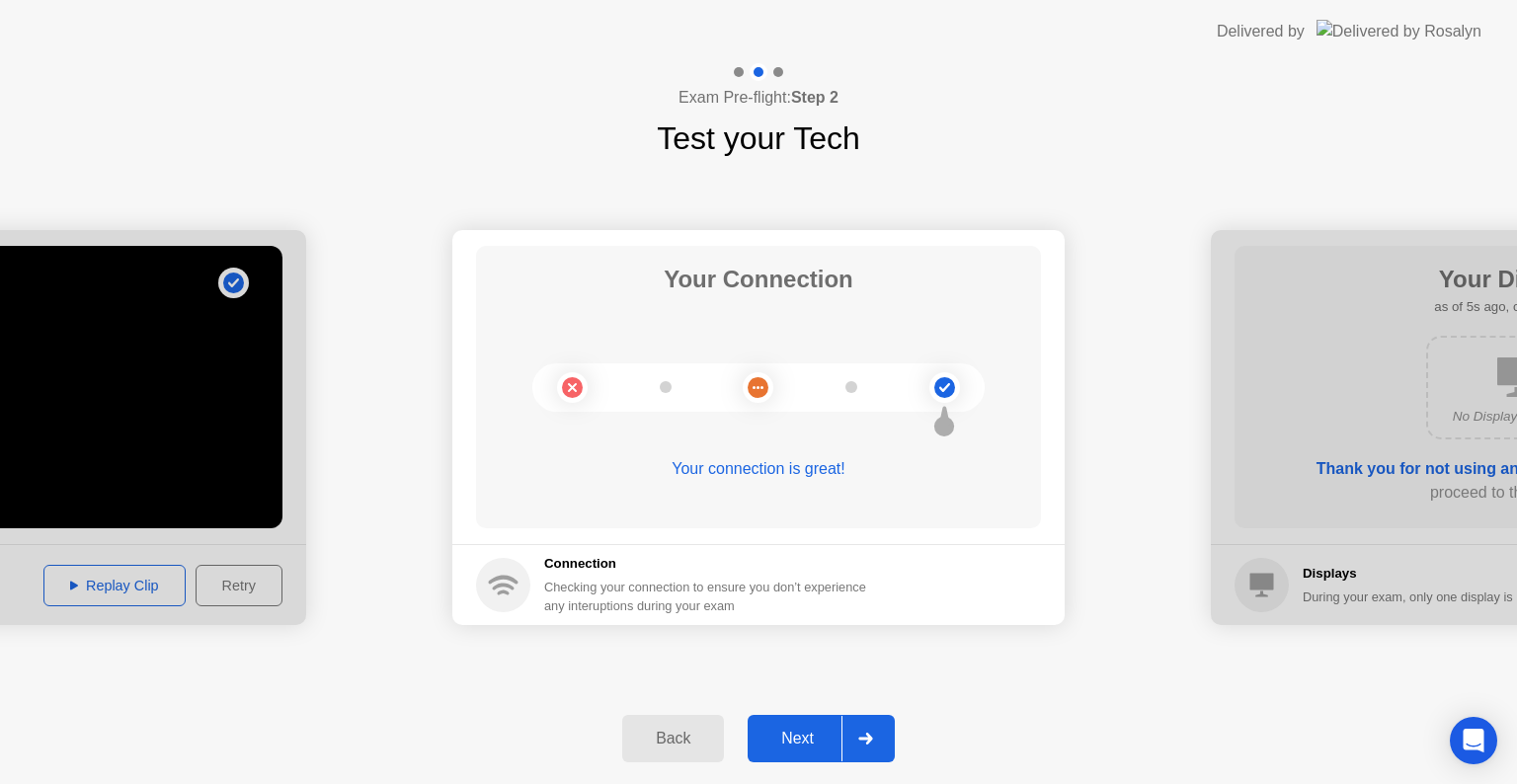 click 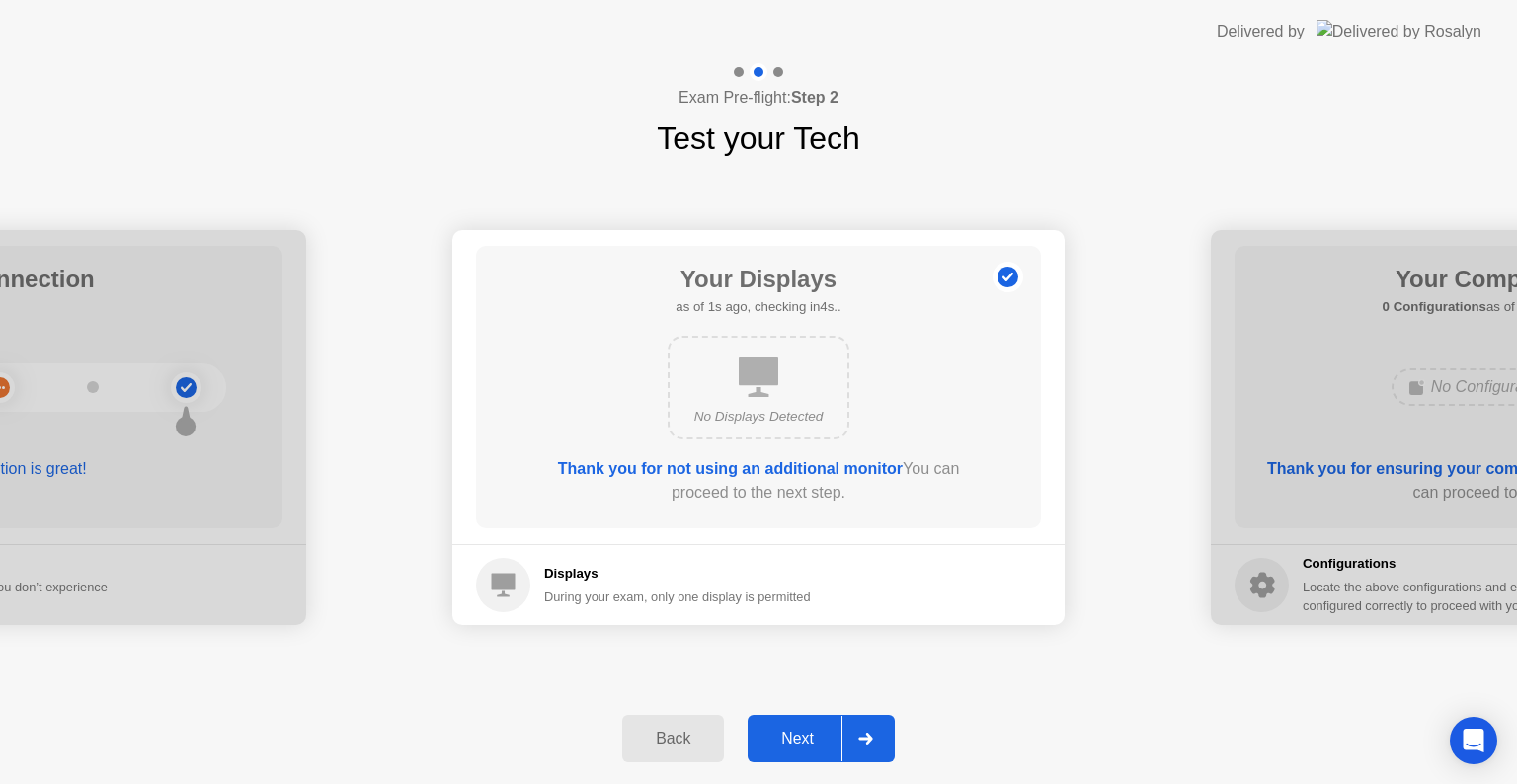 click 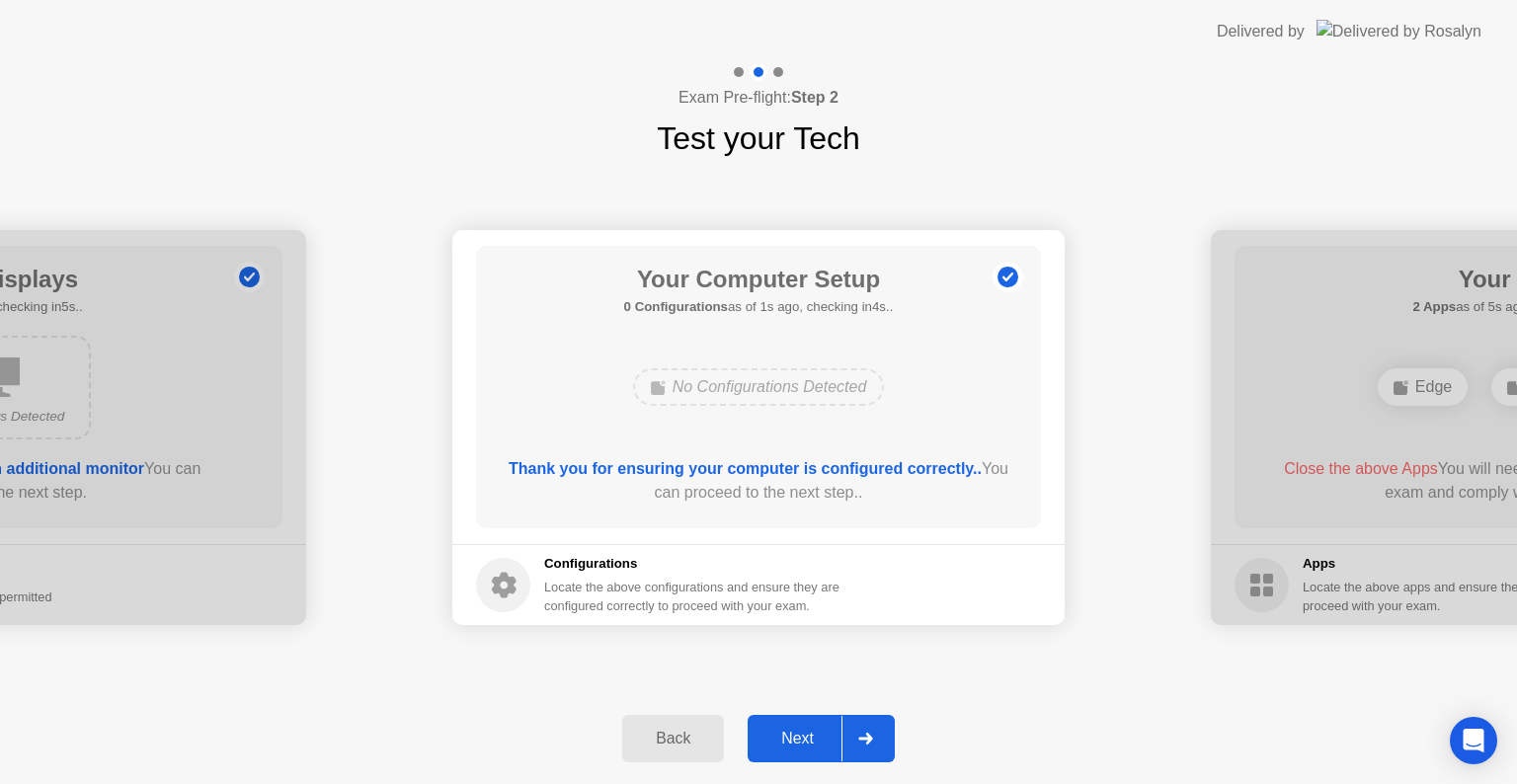click 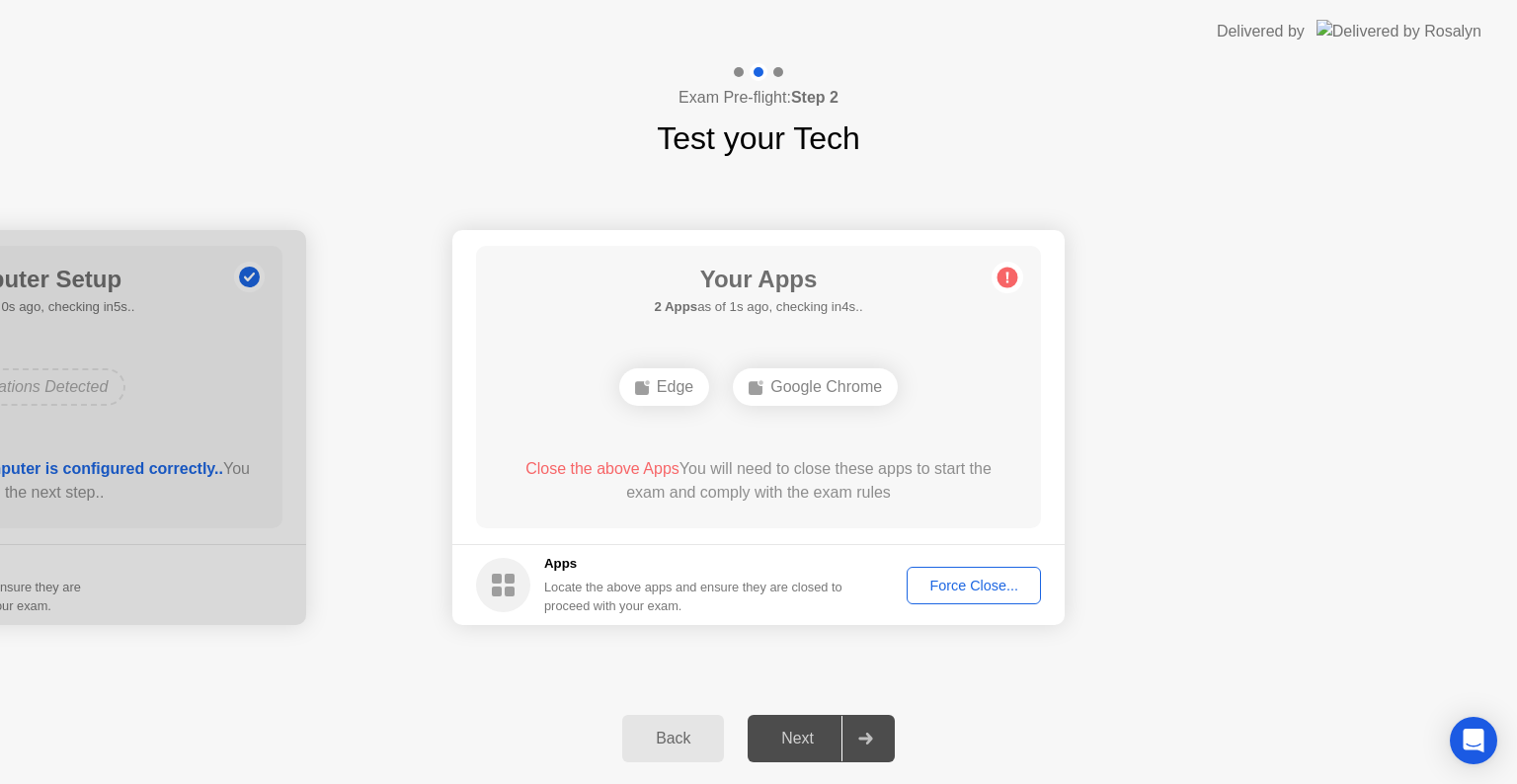 click on "Force Close..." 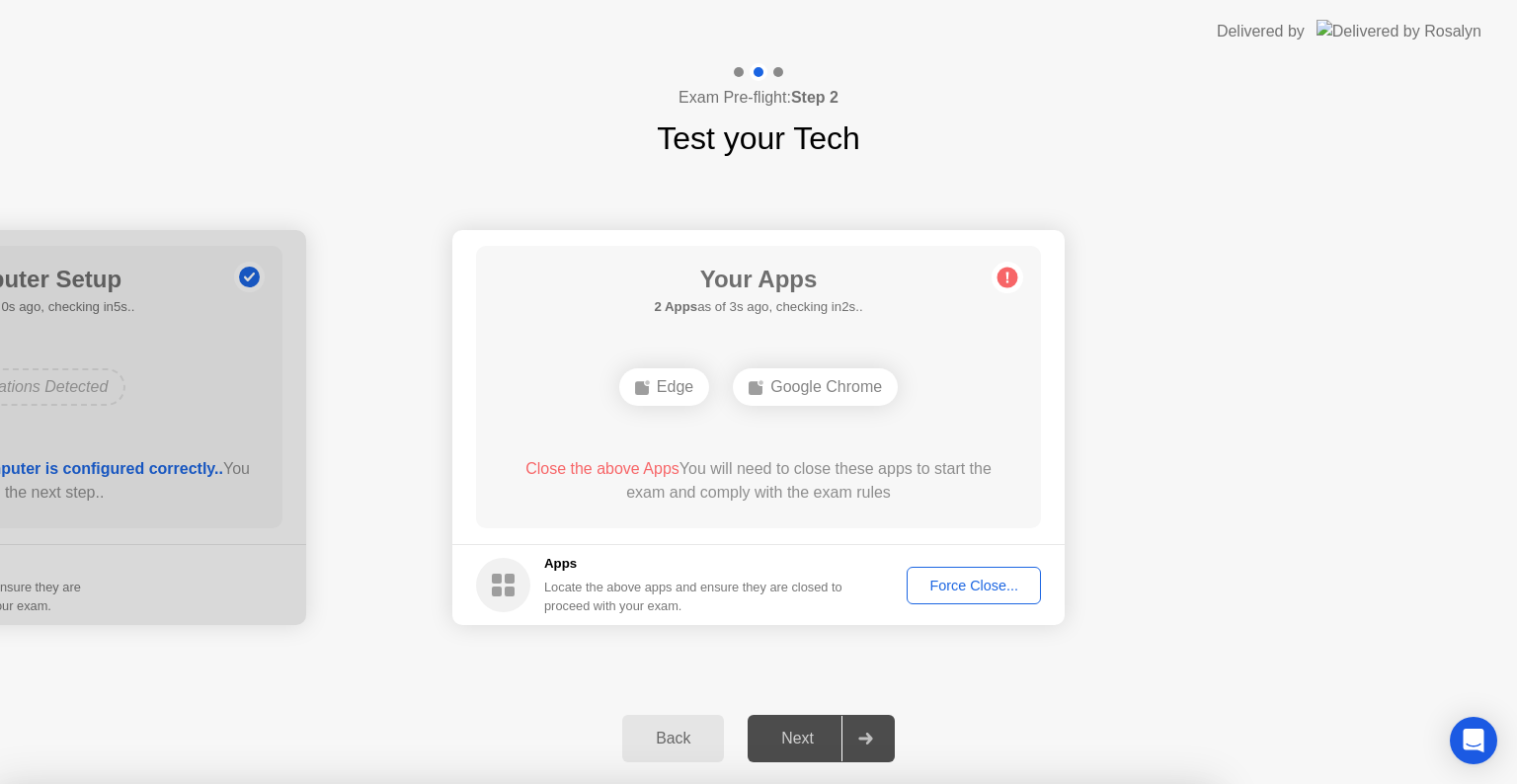 click on "Confirm" at bounding box center (673, 1057) 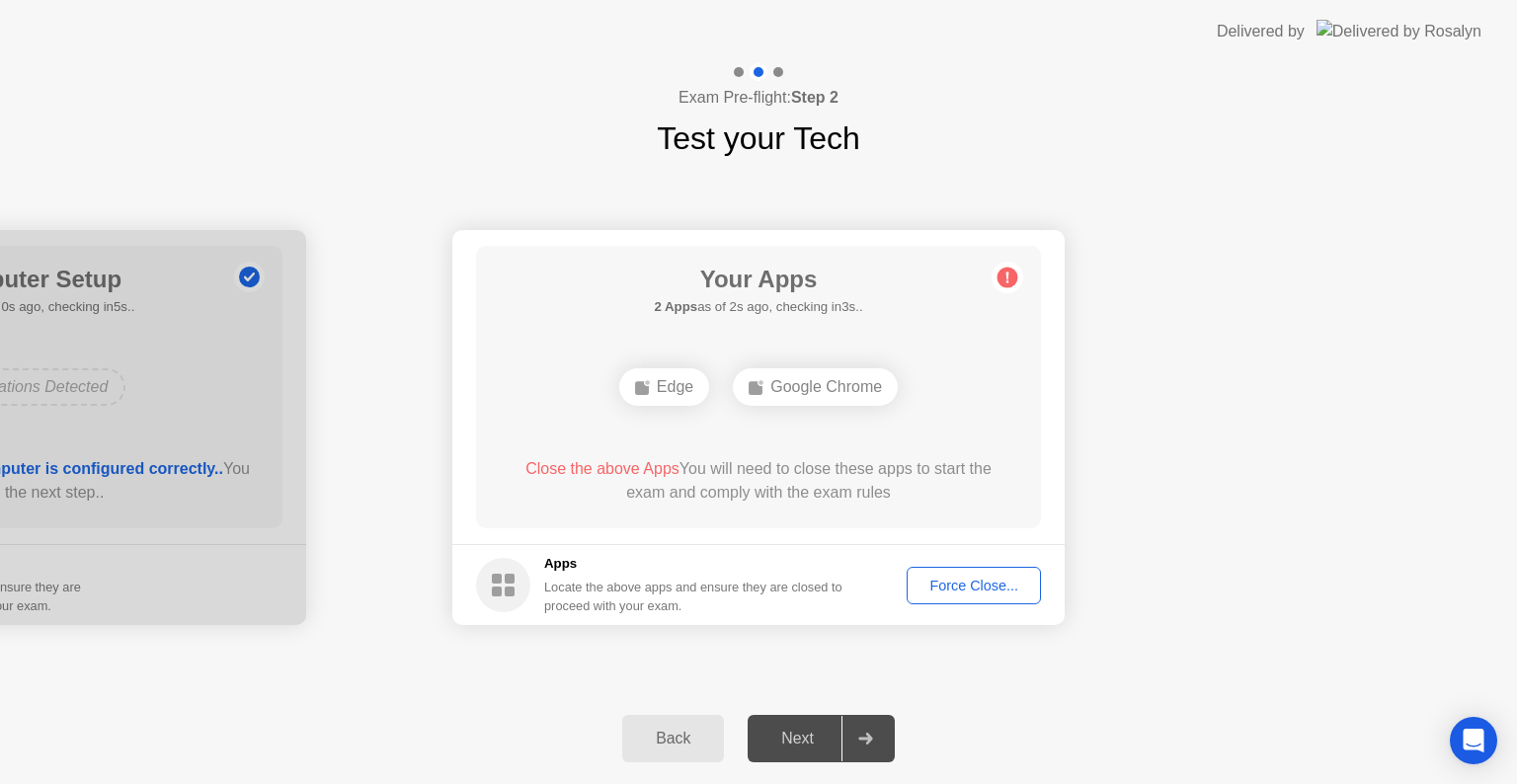 click on "Force Close..." 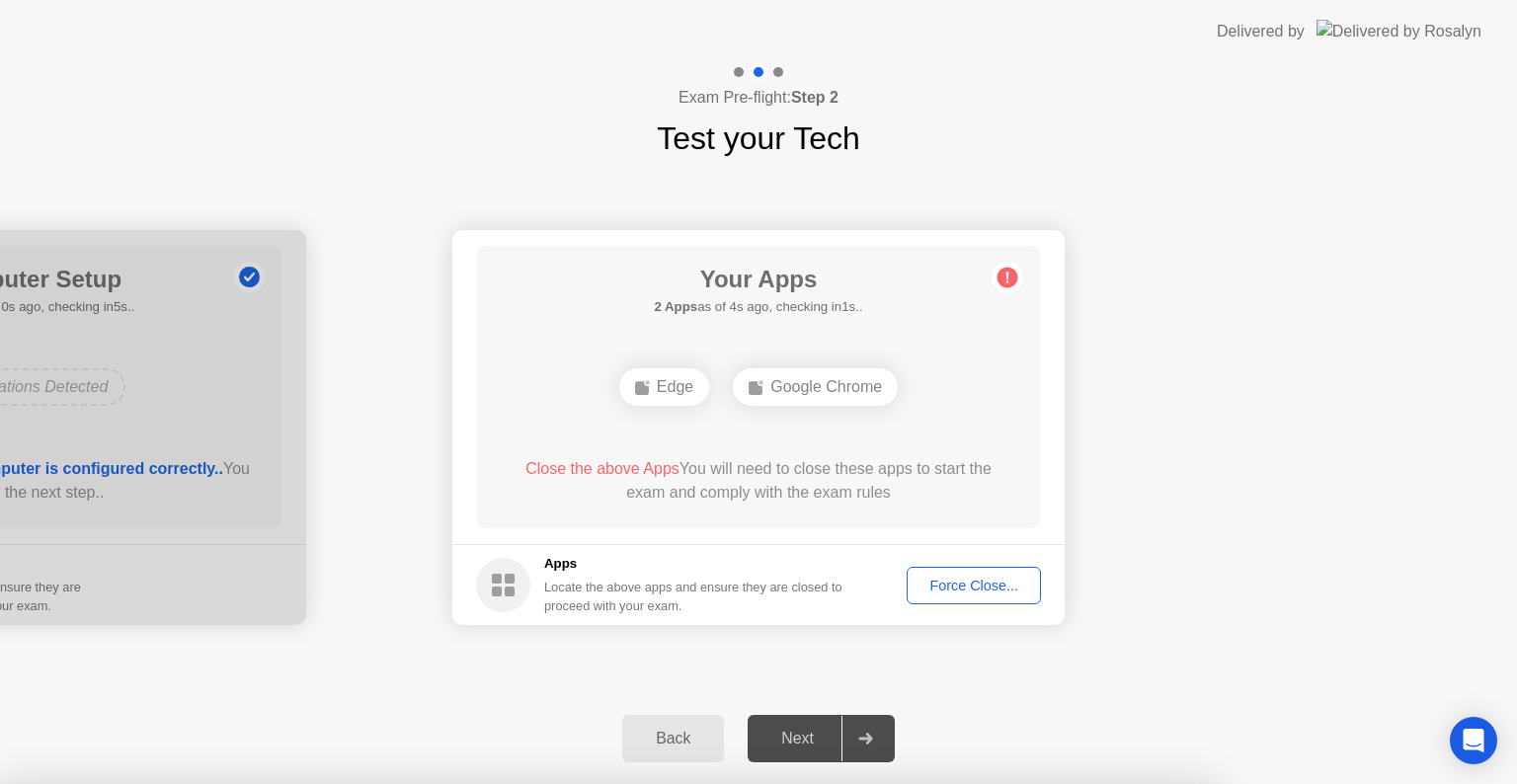 click on "Confirm" at bounding box center (673, 1057) 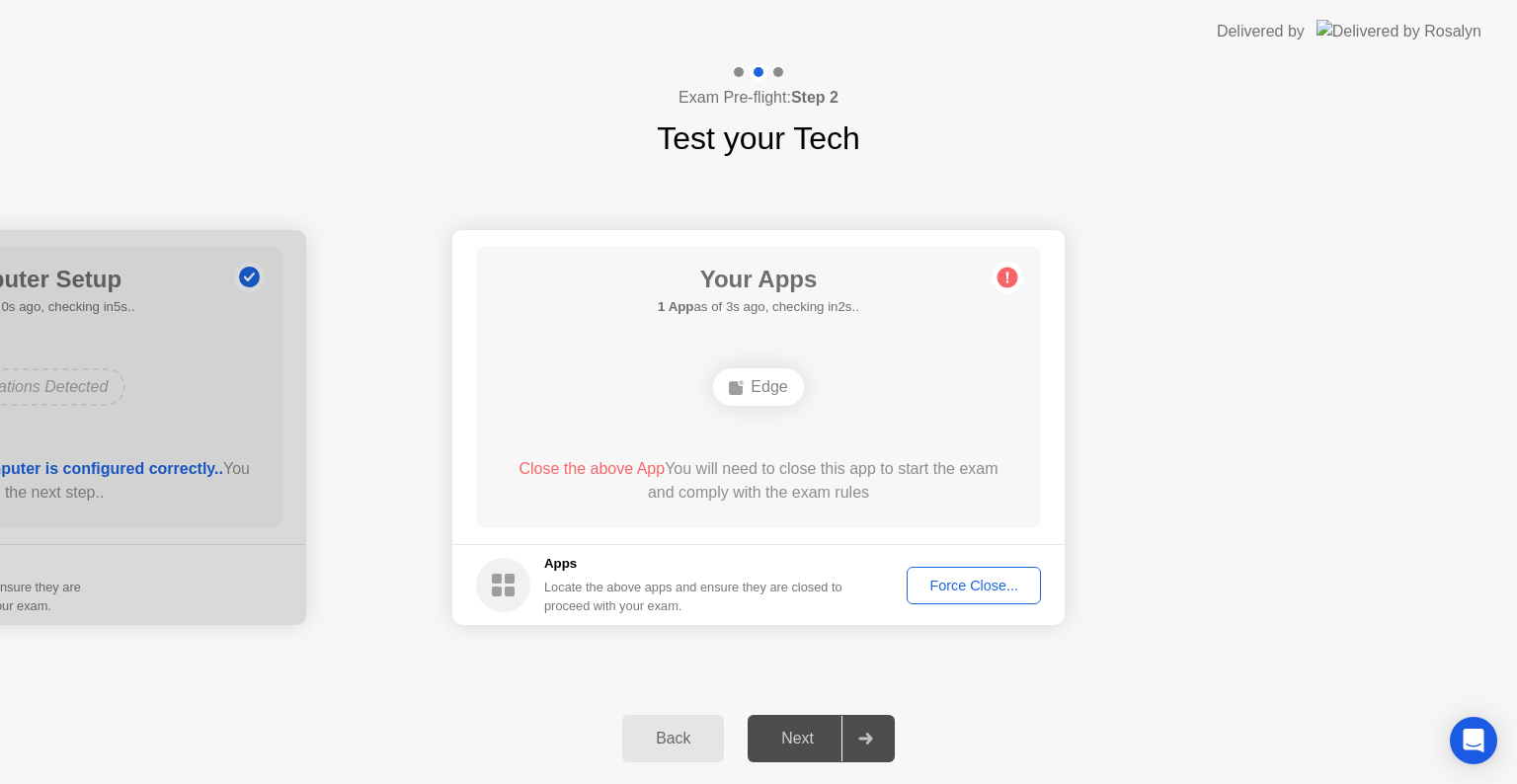 click on "Force Close..." 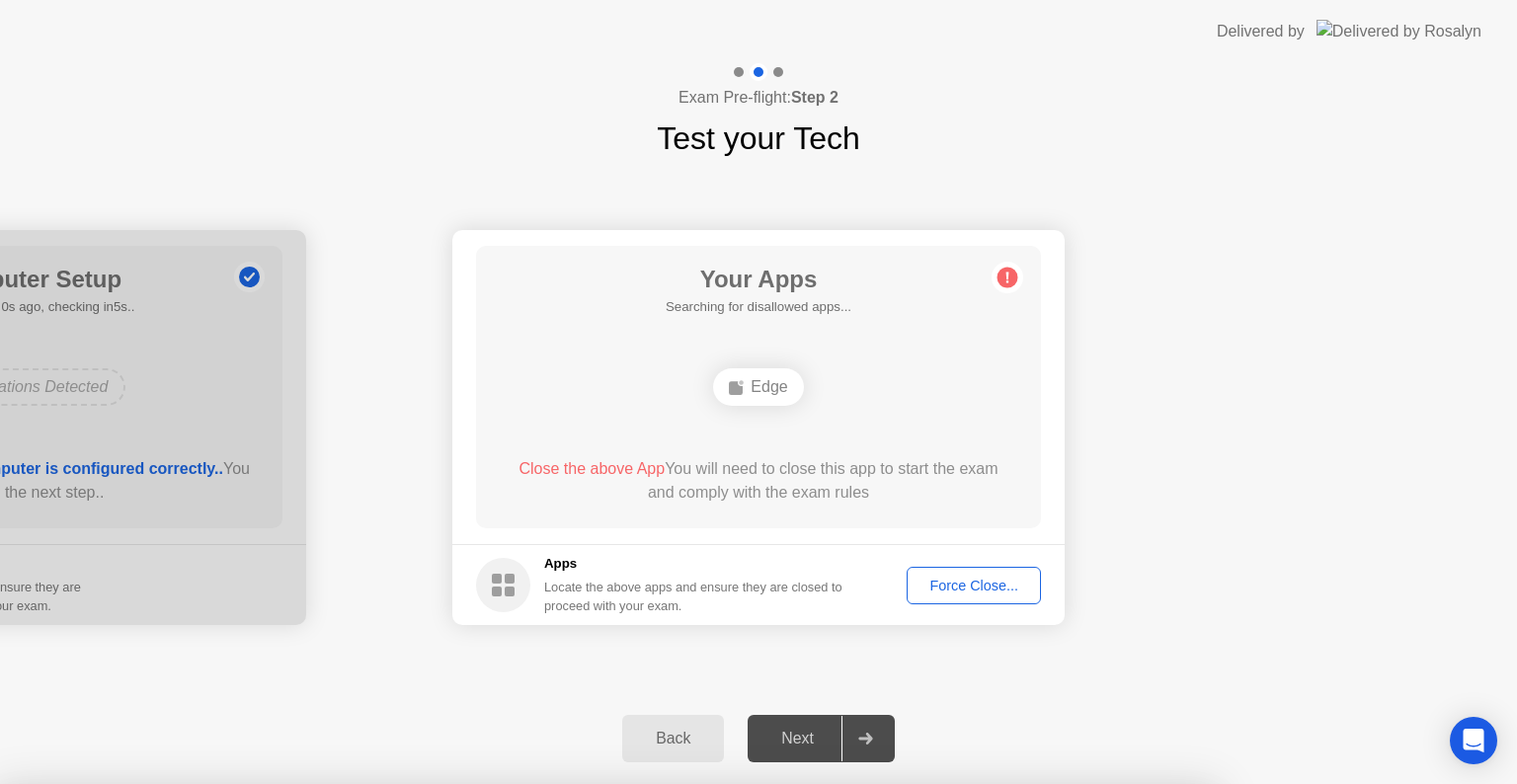 click on "Confirm" at bounding box center [673, 1057] 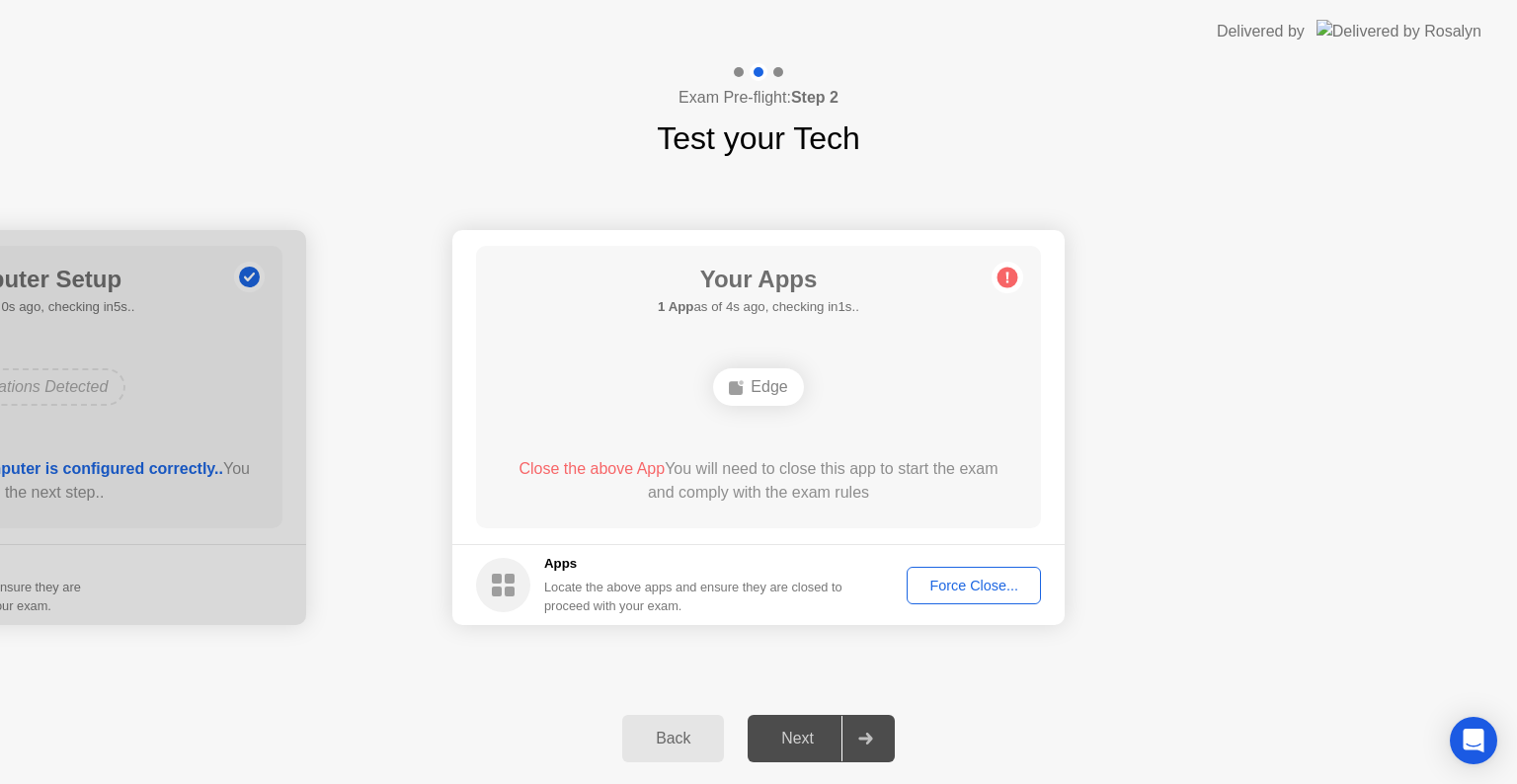 click on "Force Close..." 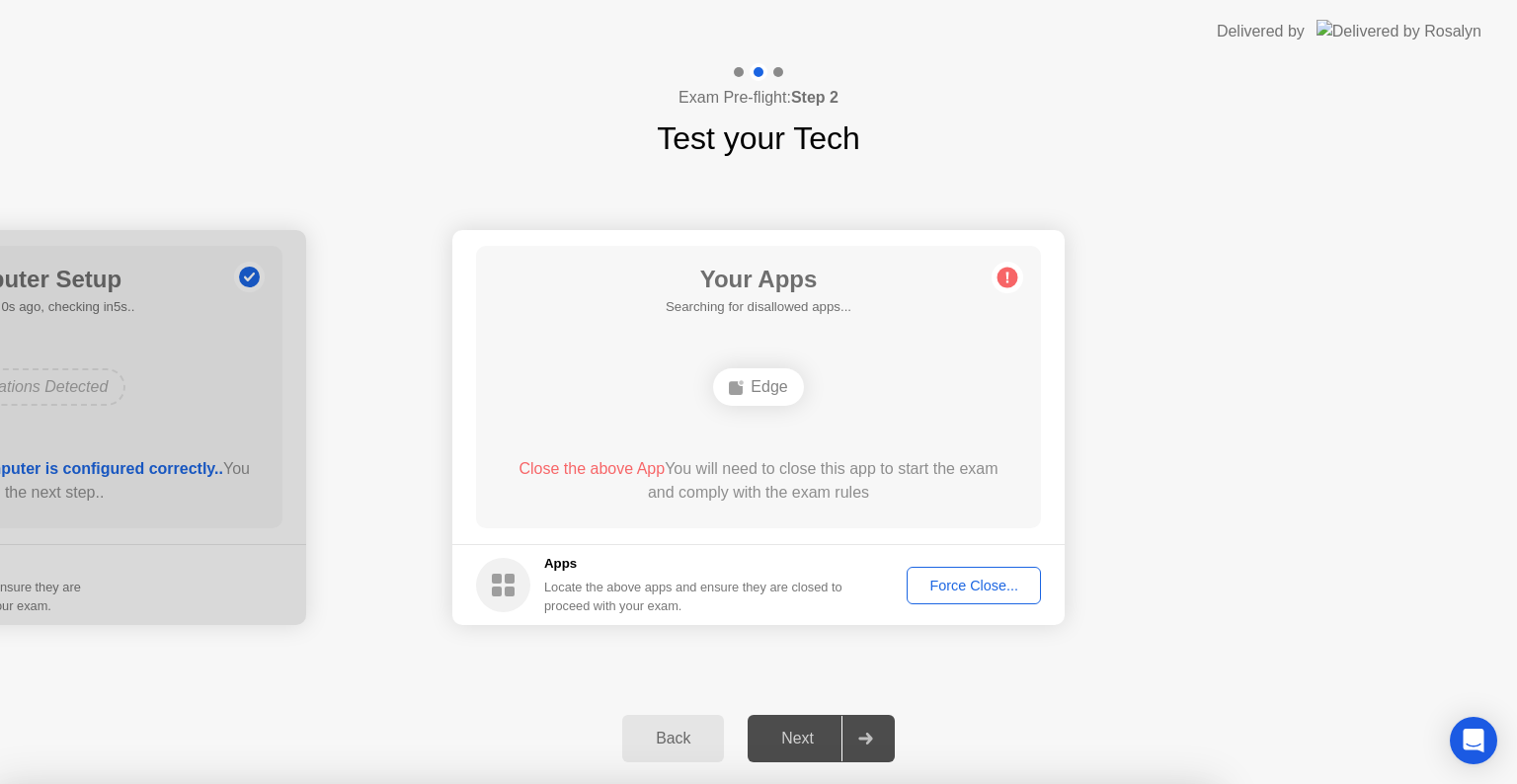 click on "Confirm" at bounding box center (673, 1057) 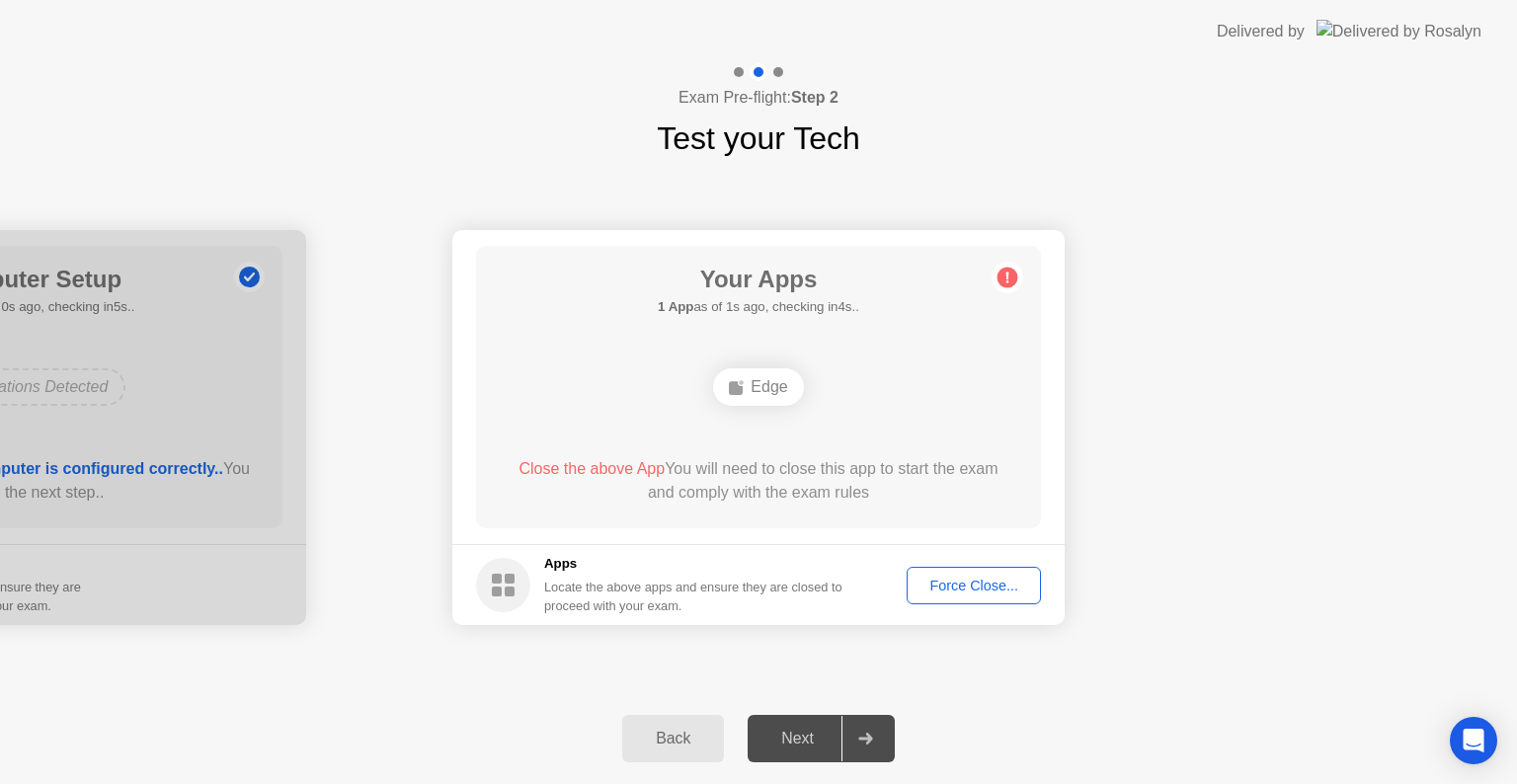 click on "Force Close..." 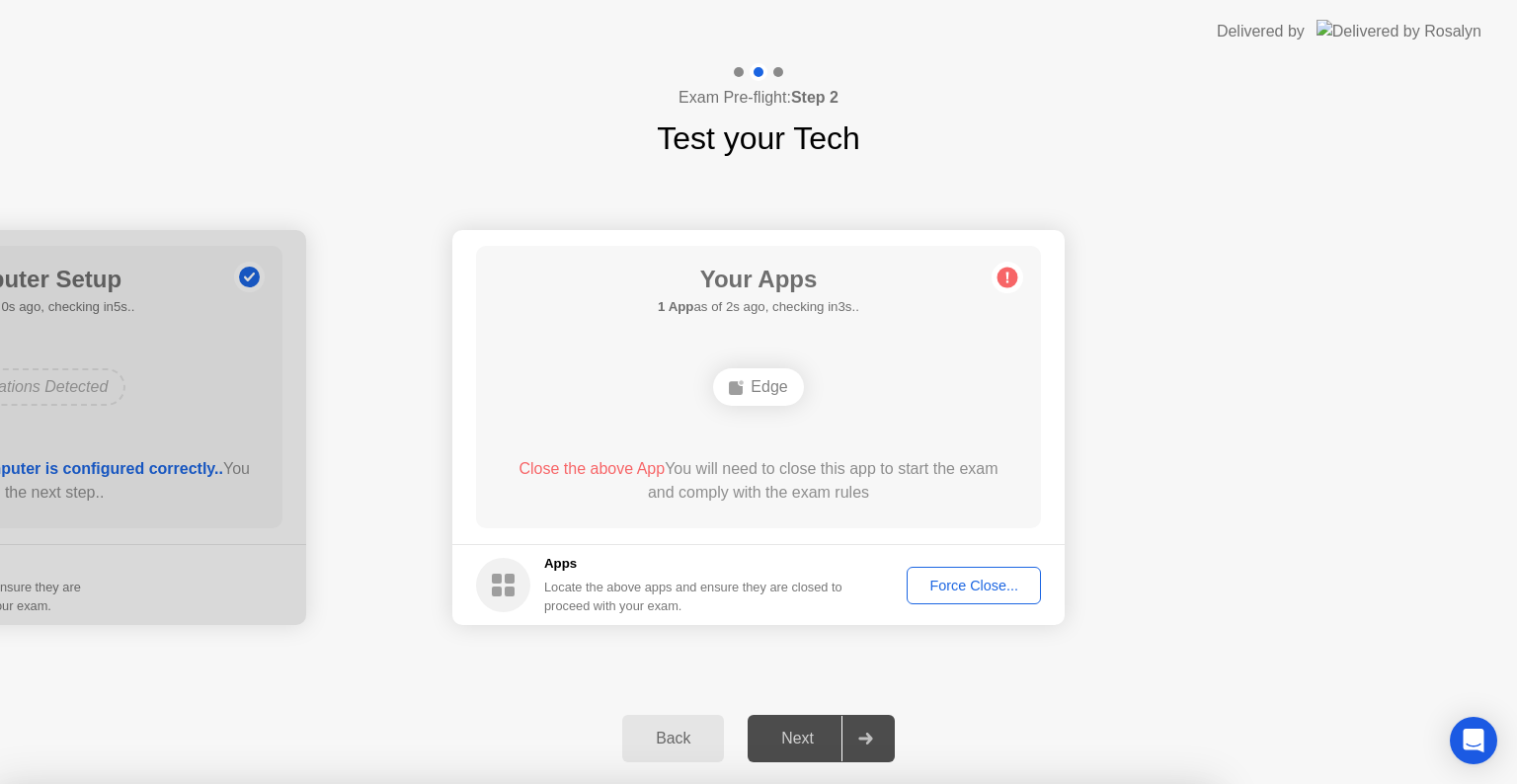 click on "Confirm" at bounding box center (673, 1057) 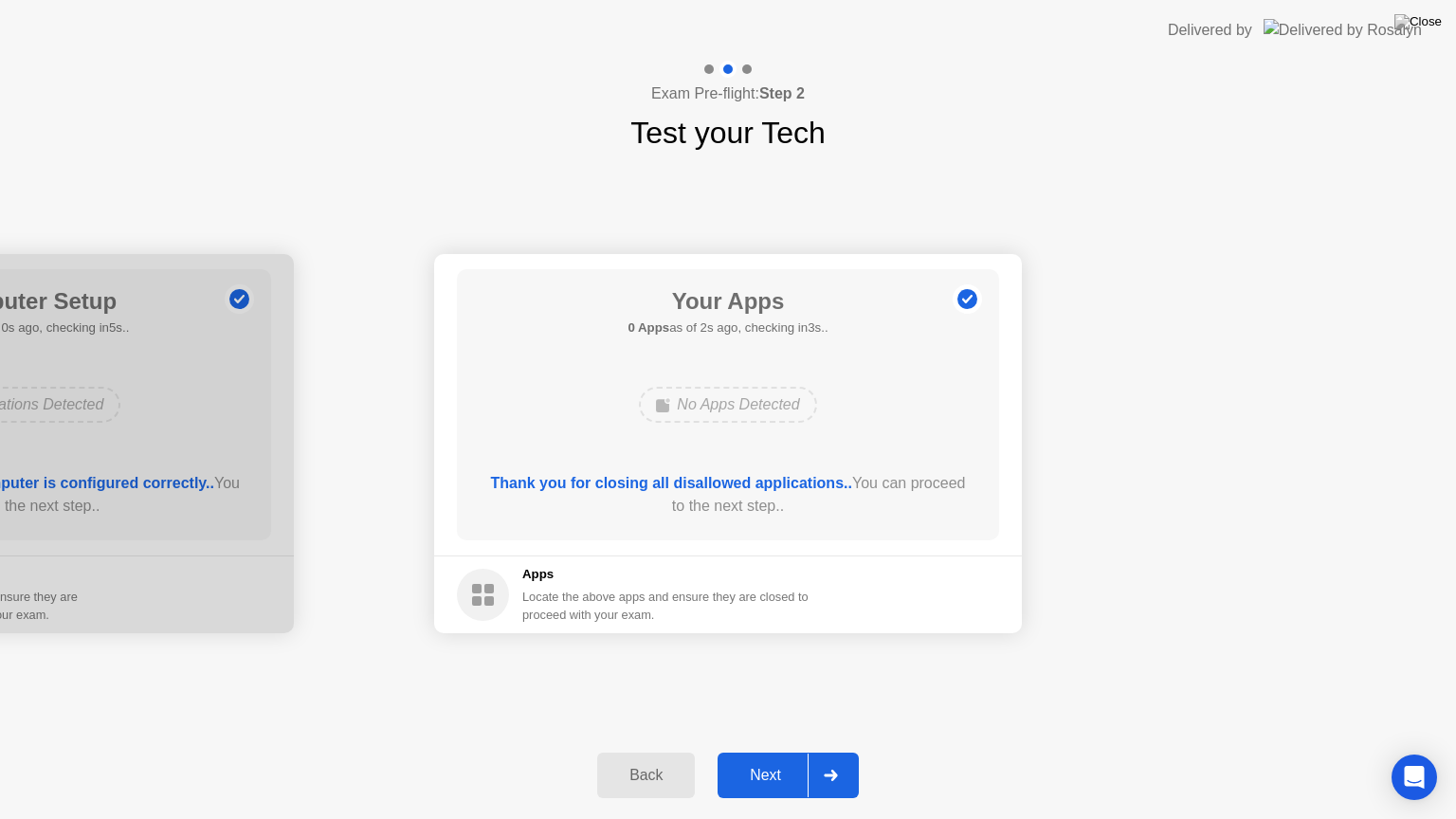 click 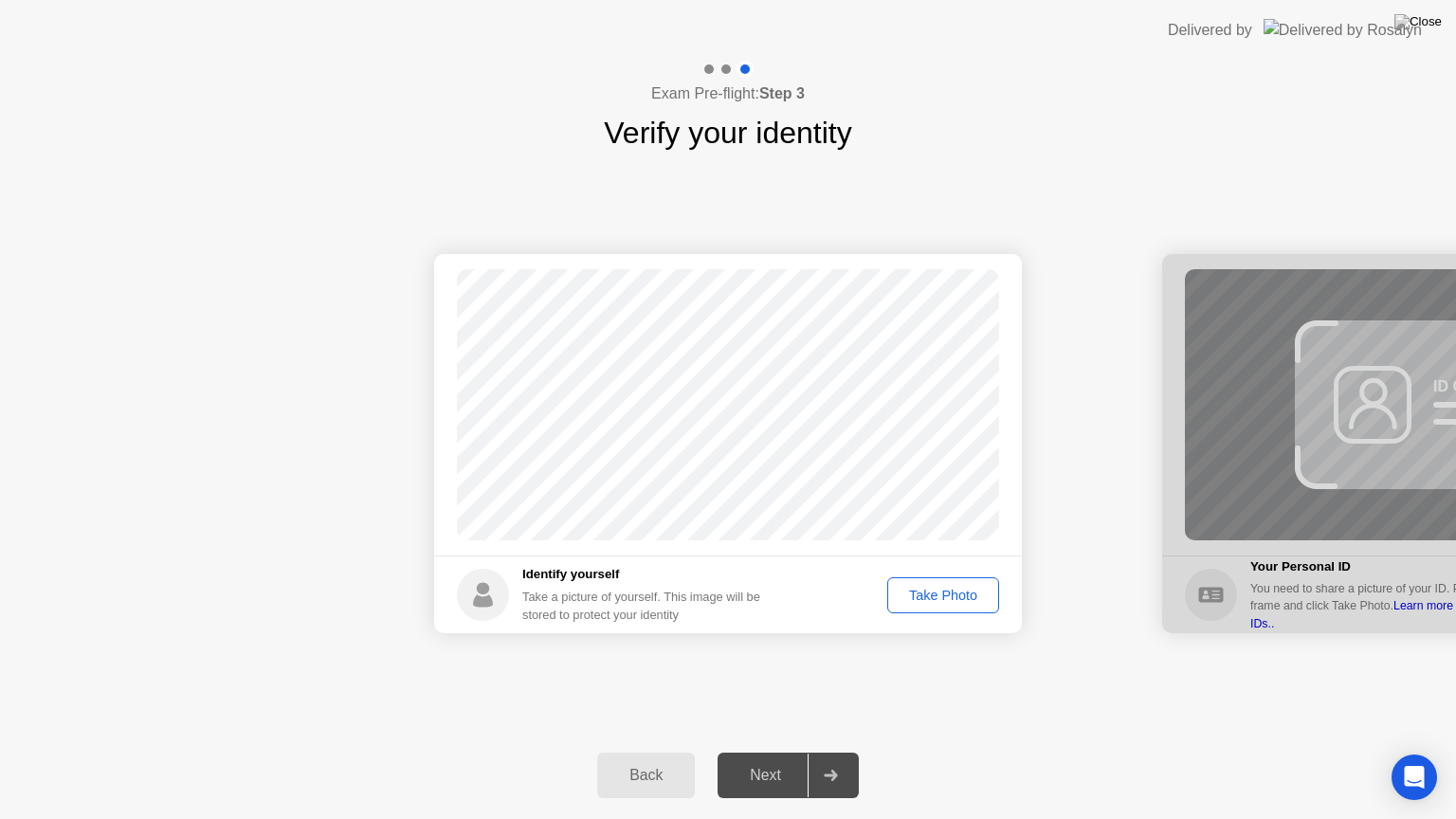 click on "Take Photo" 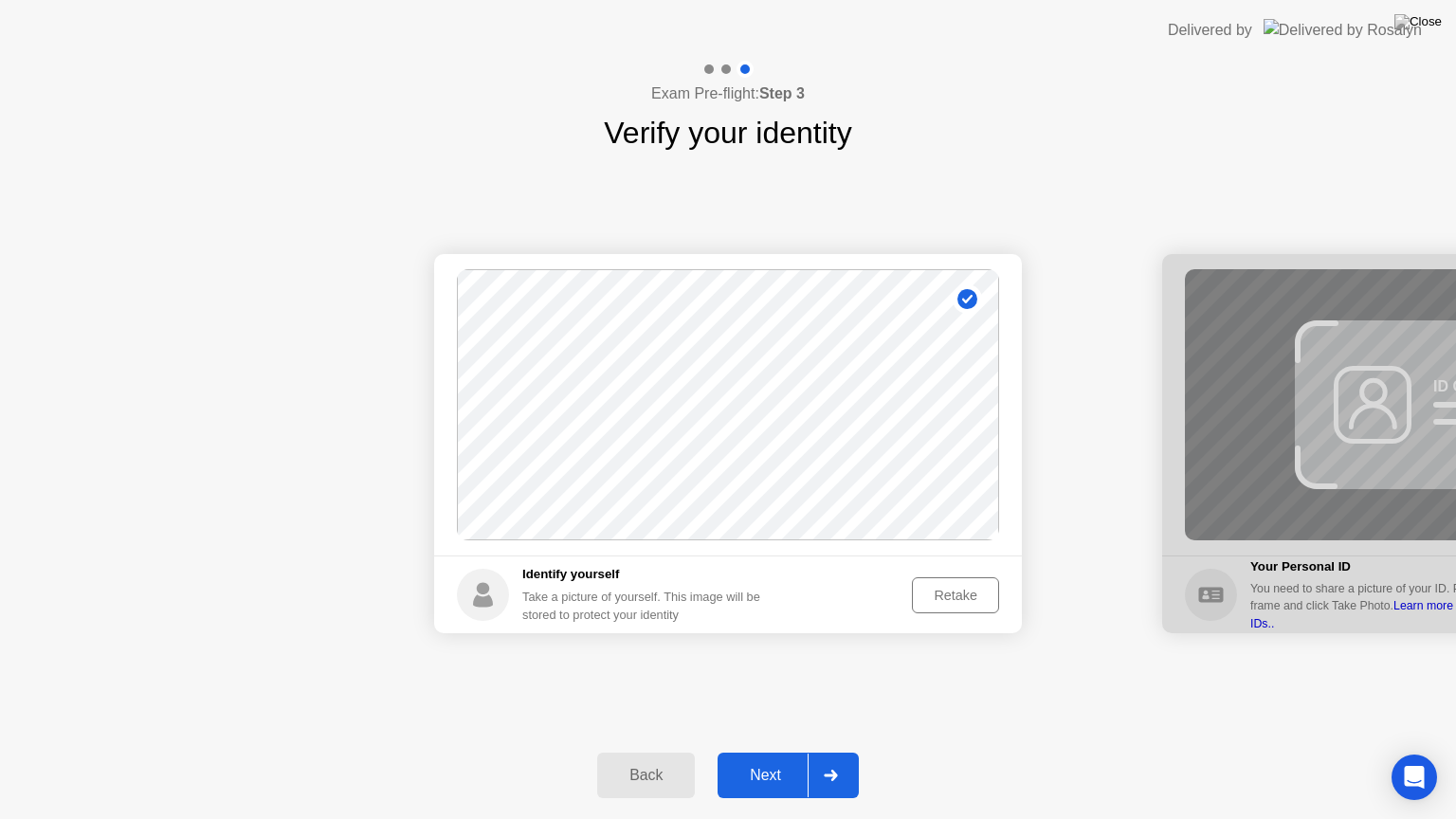 click 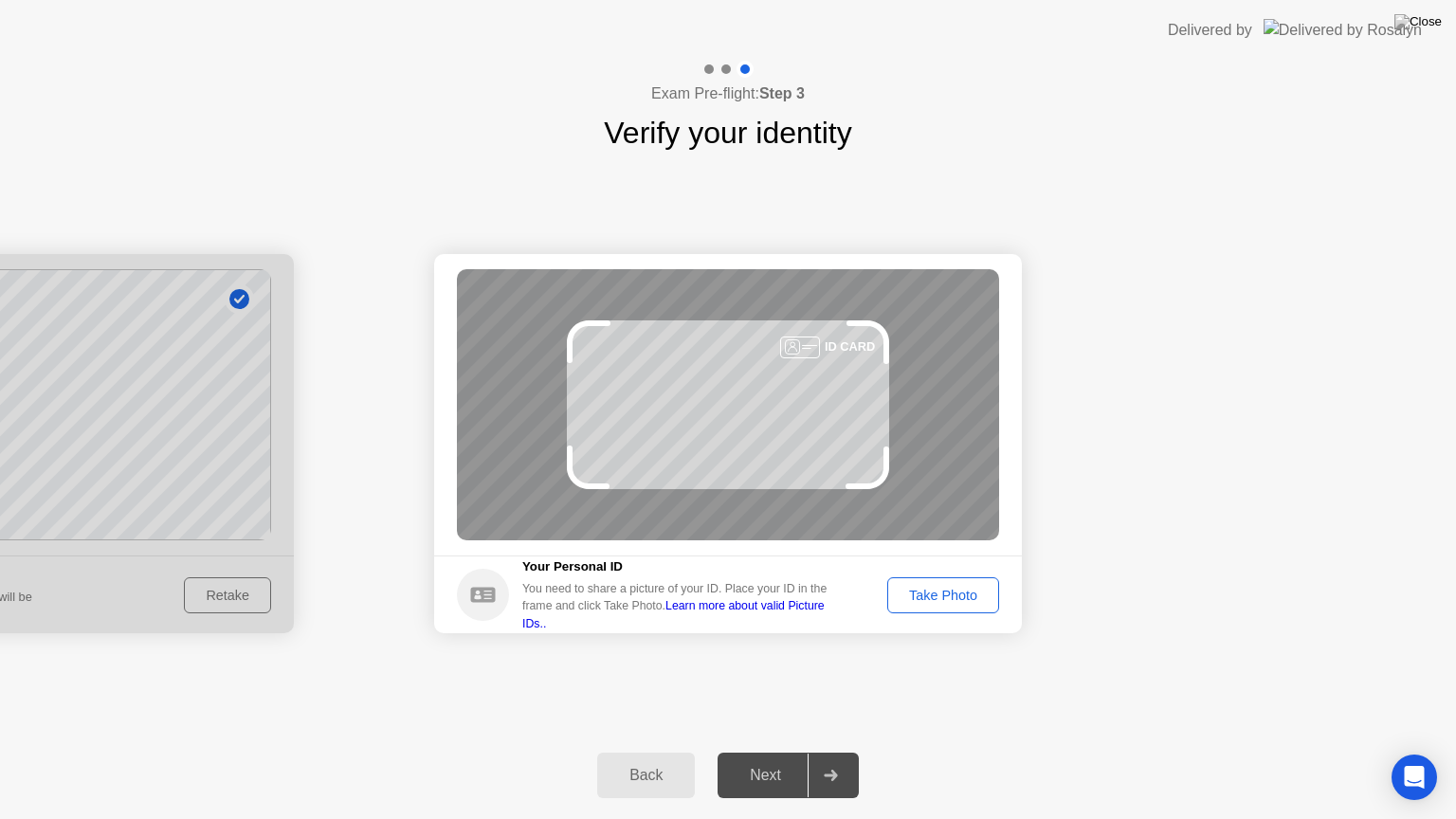 click on "Take Photo" 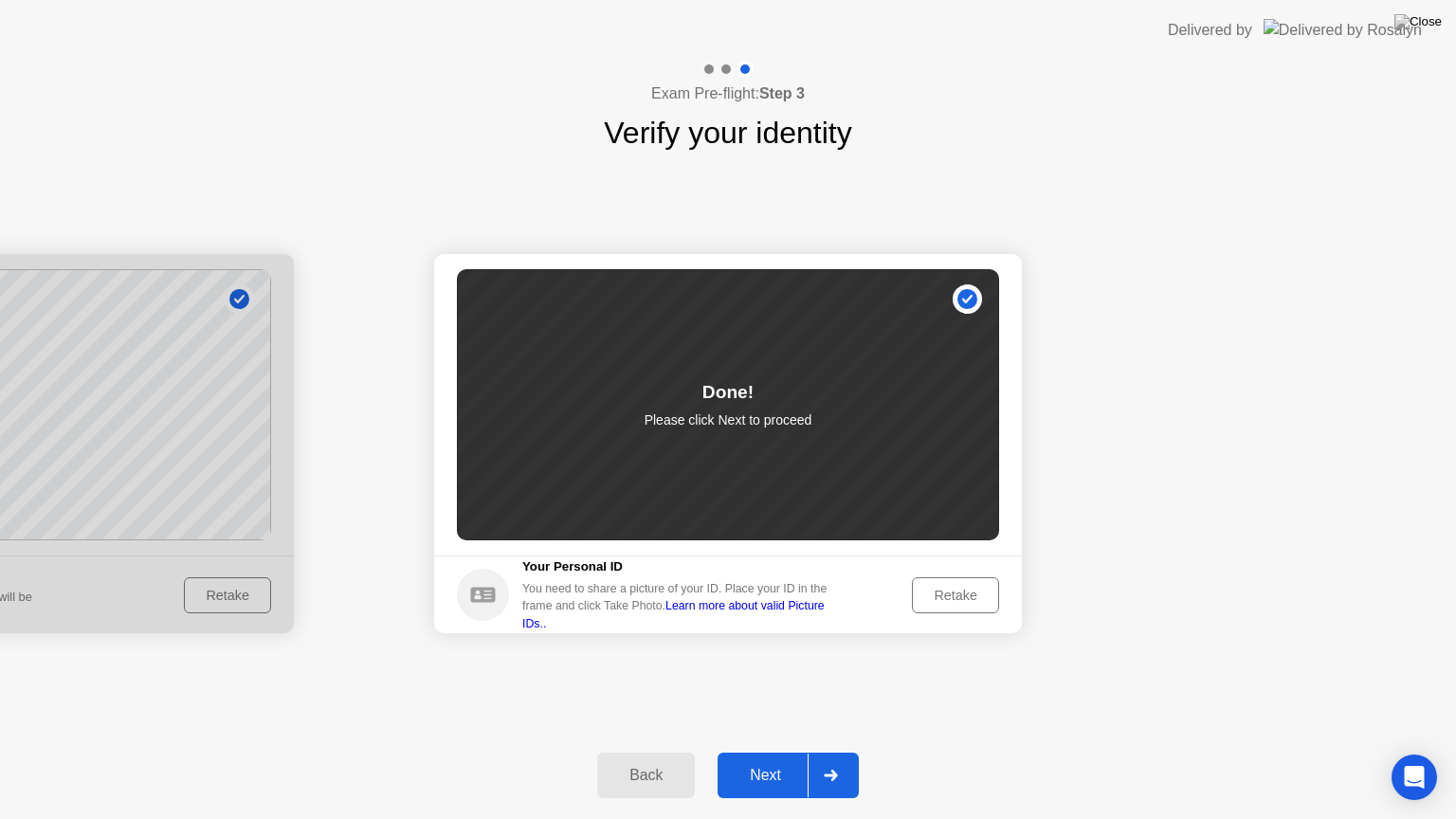 click on "Retake" 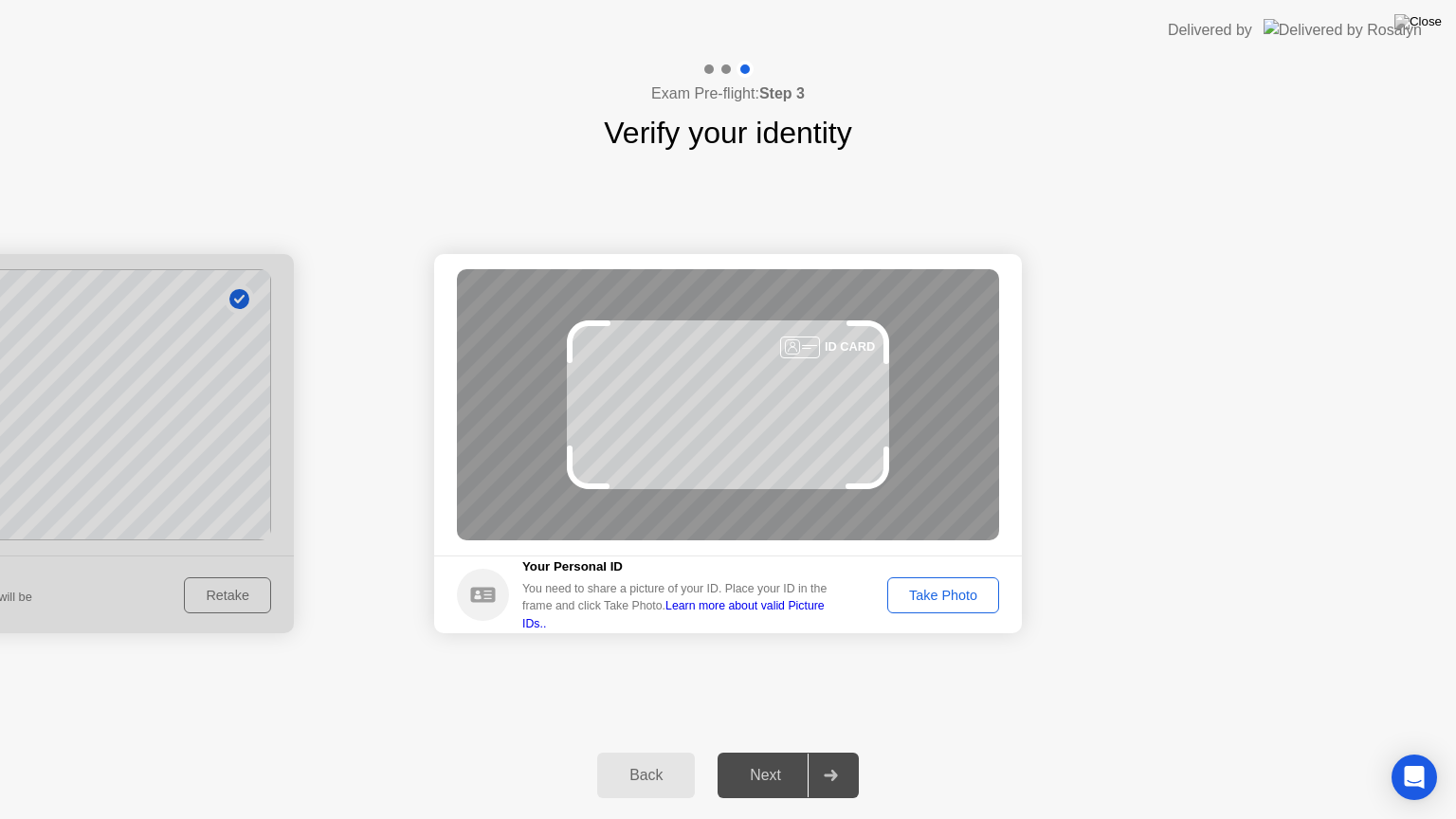 click 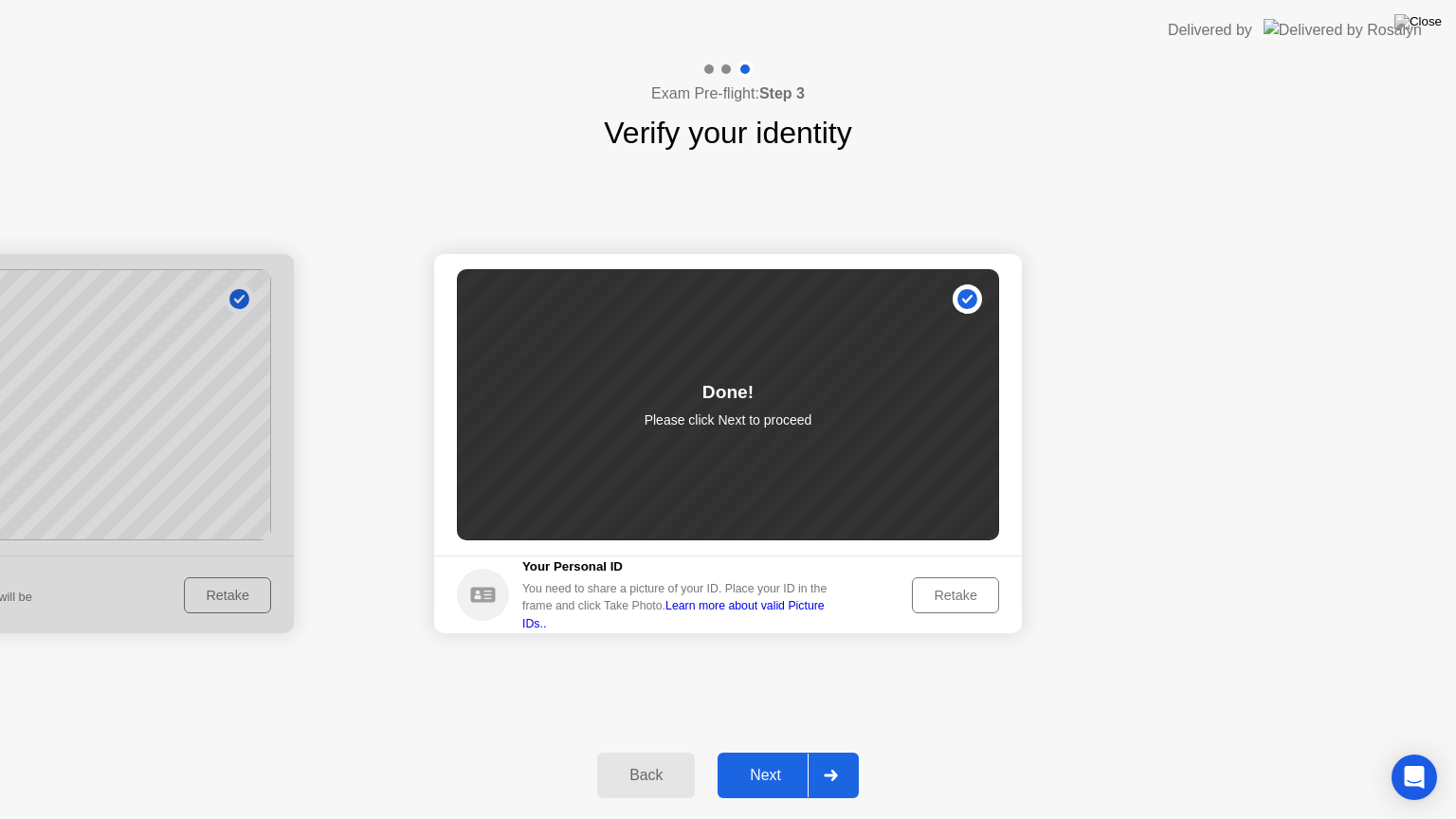 click 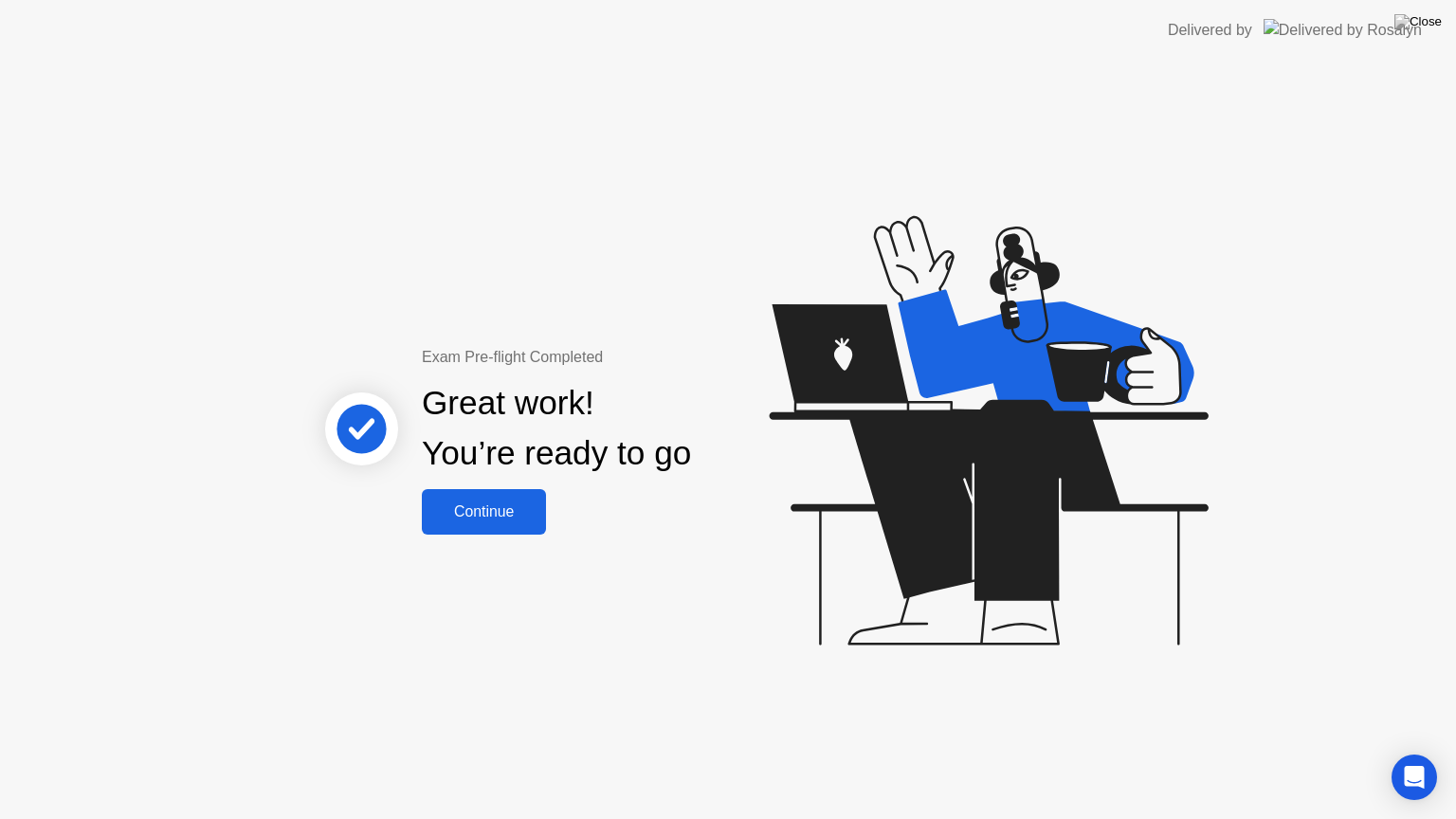 click on "Continue" 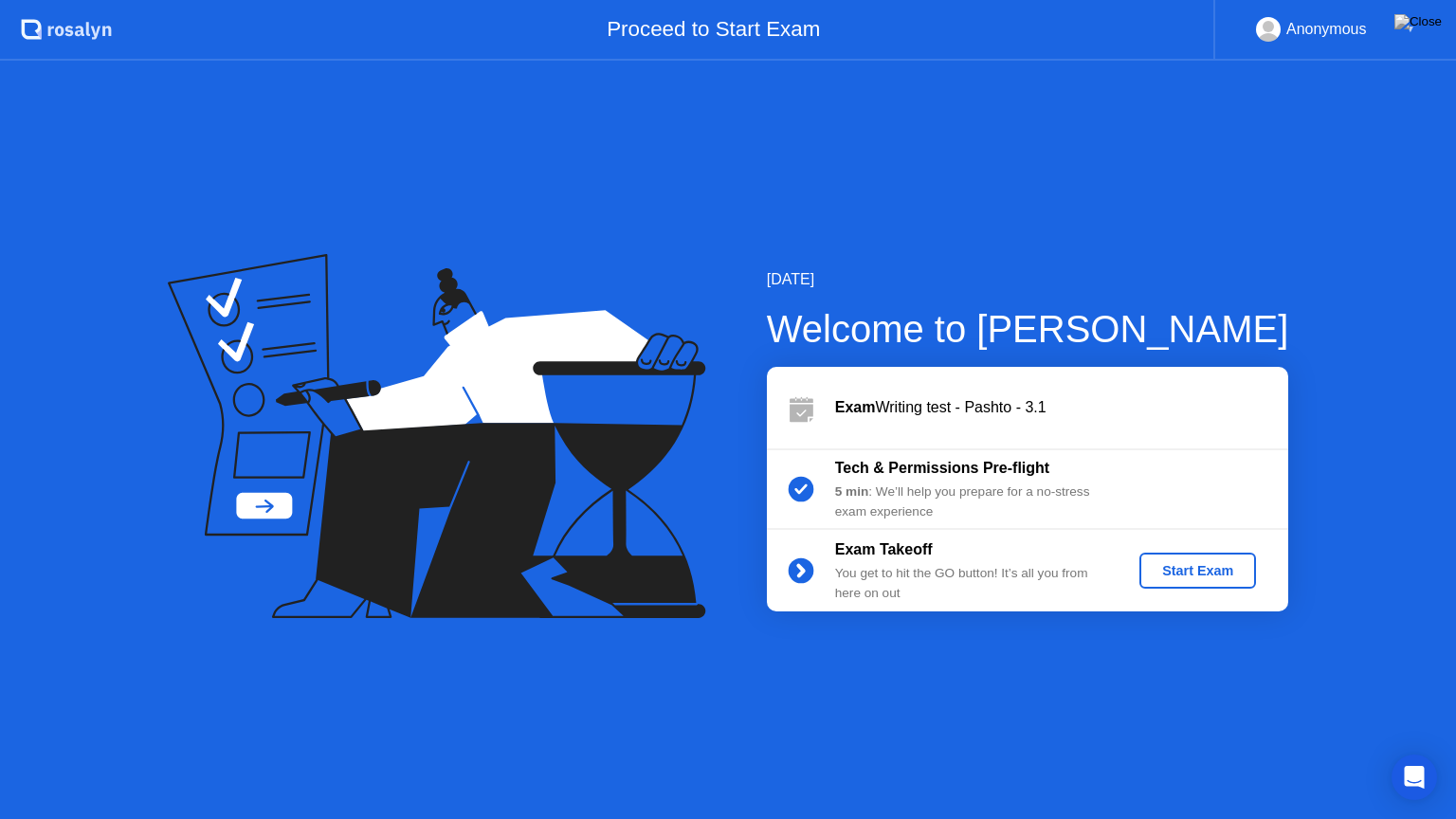 click on "Start Exam" 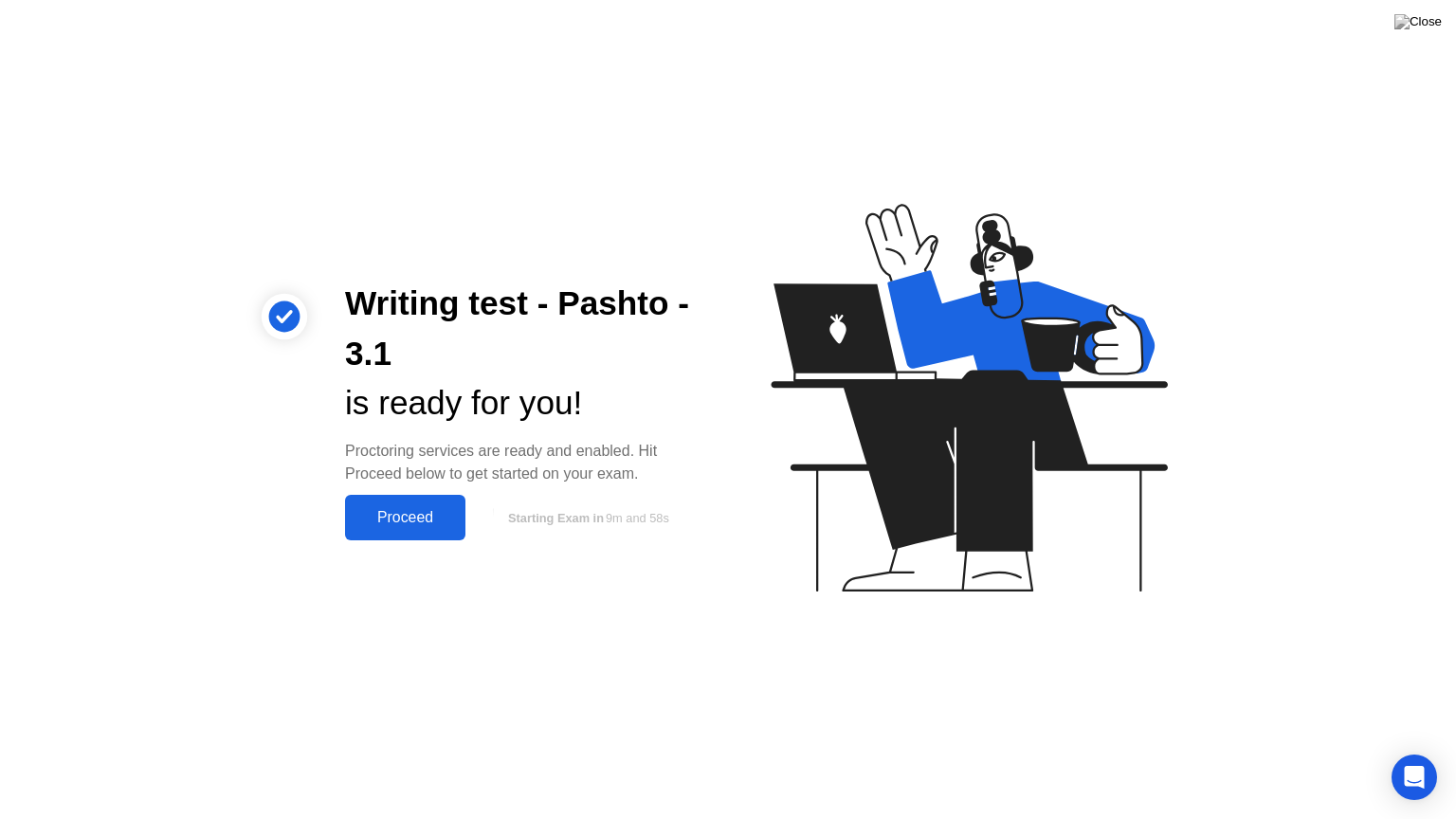 click on "Proceed" 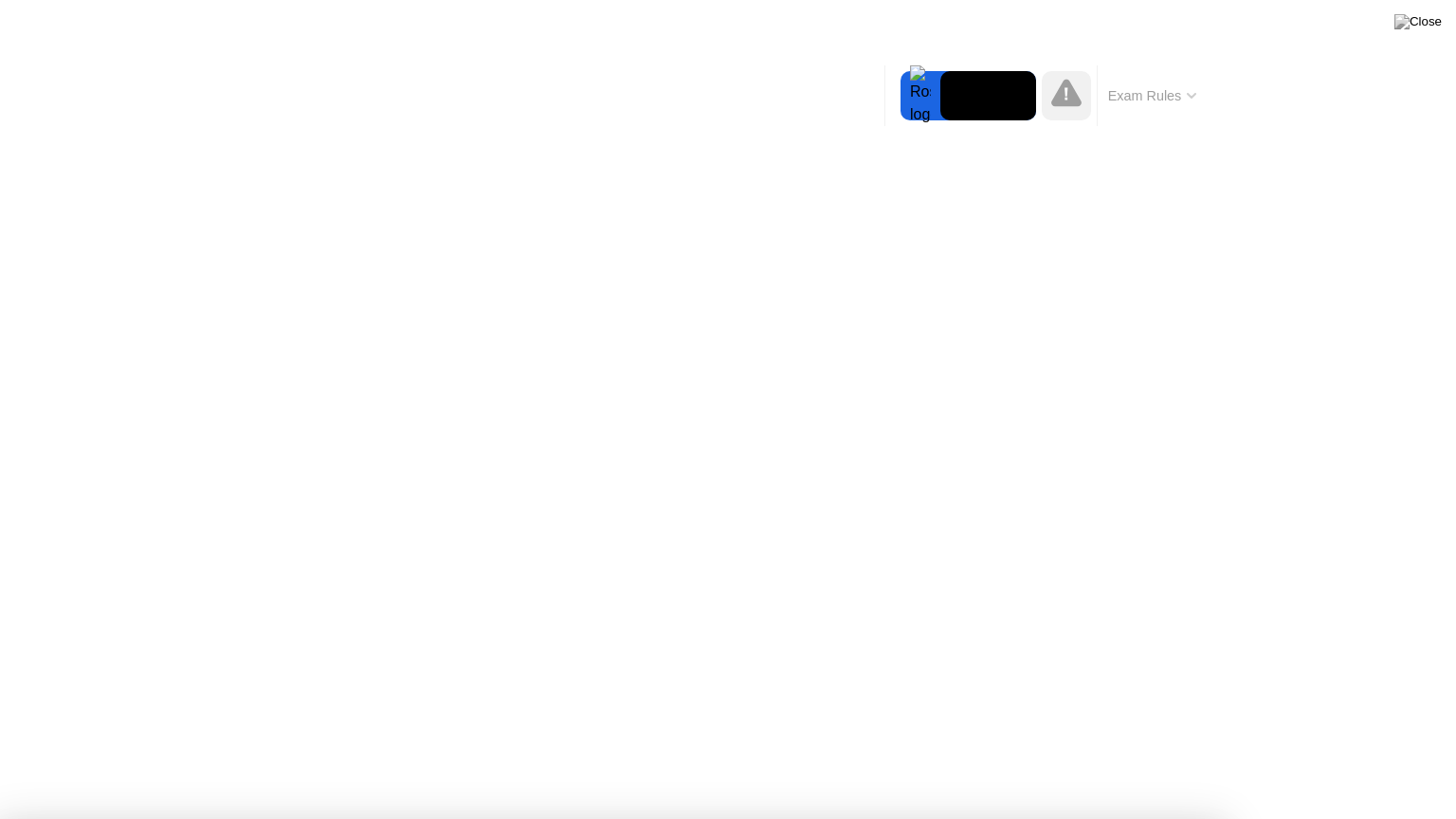 click on "Got it!" at bounding box center [685, 1378] 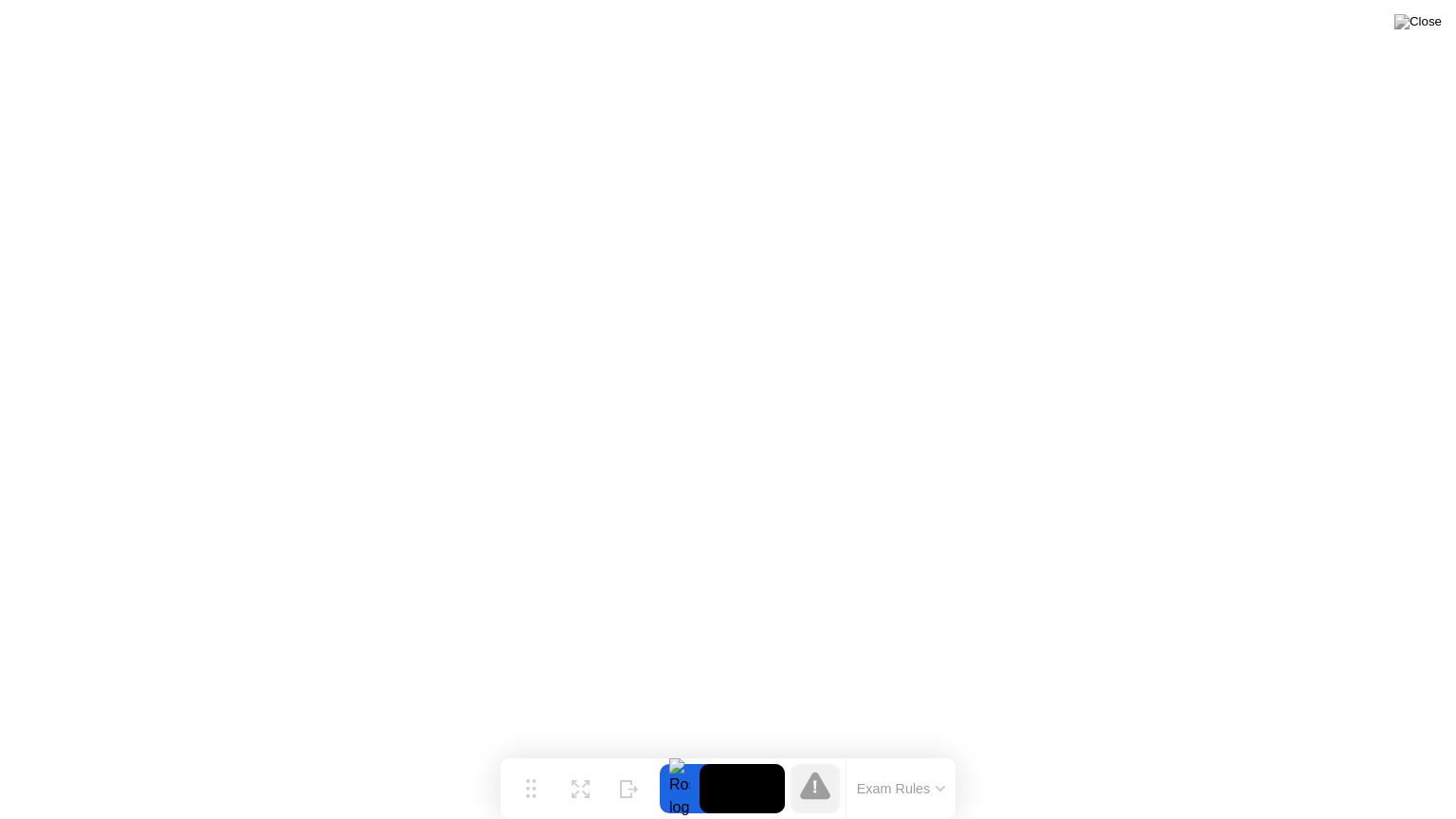 click 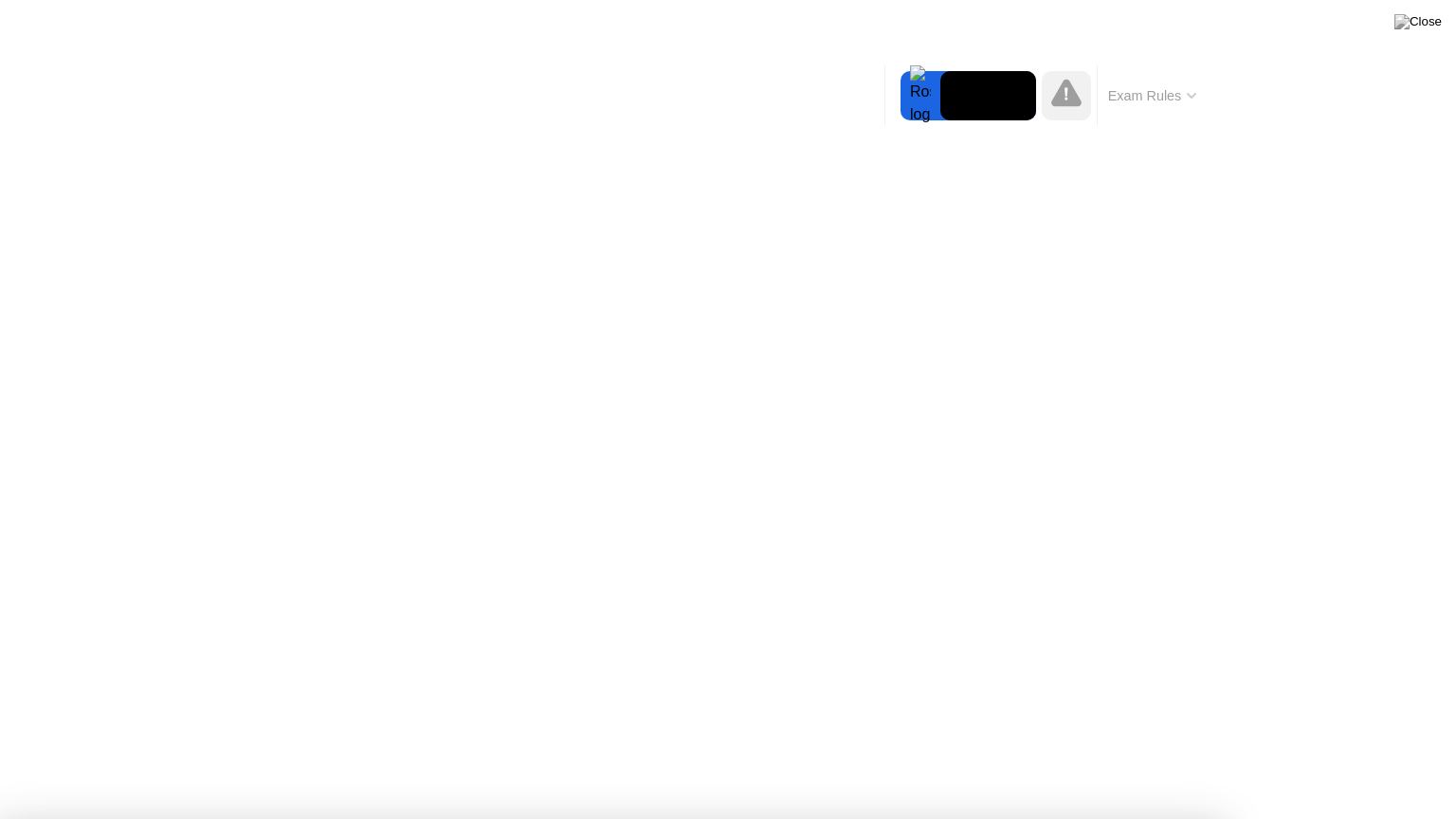 click on "Continue" at bounding box center [631, 1265] 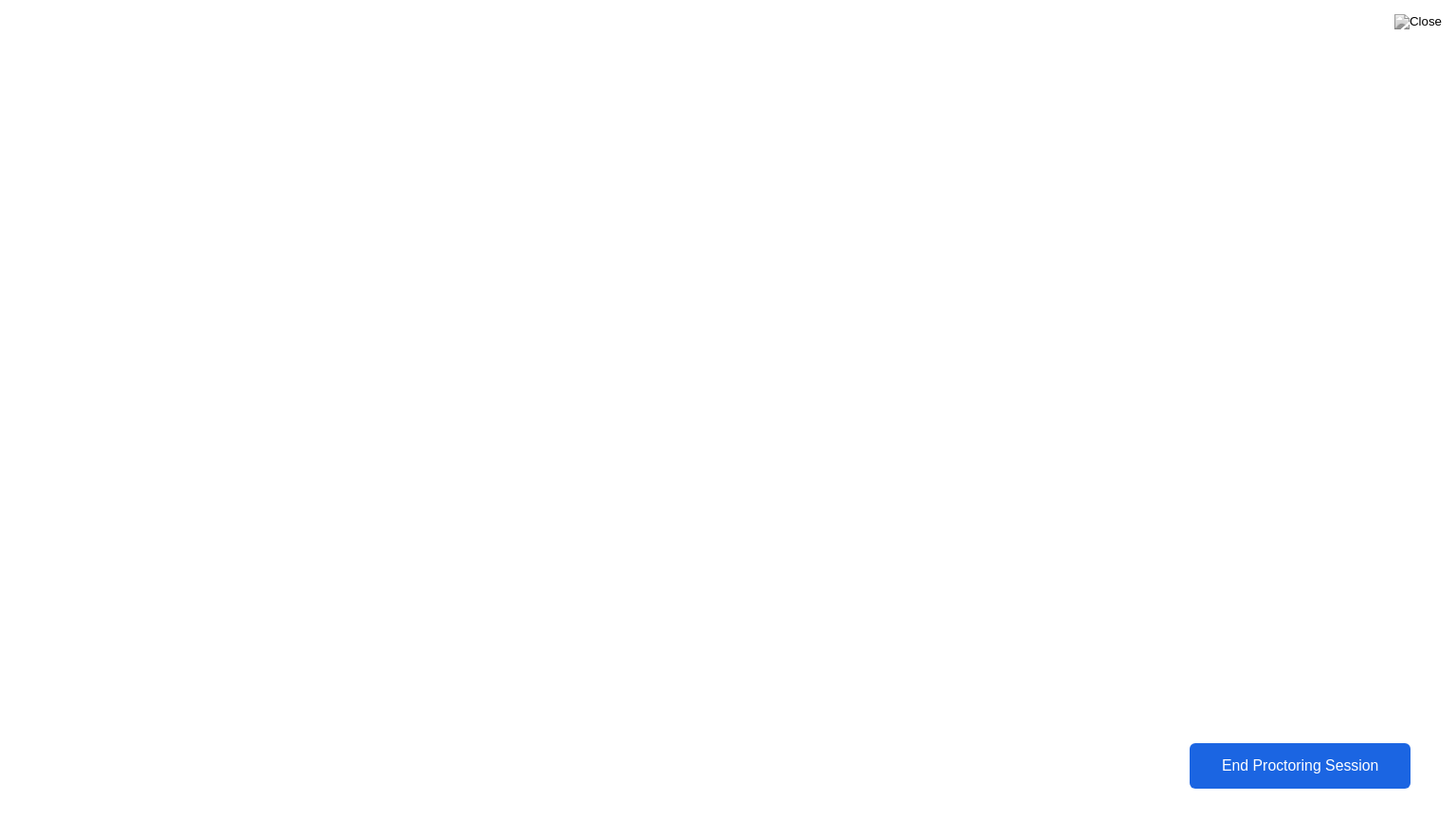click on "End Proctoring Session" 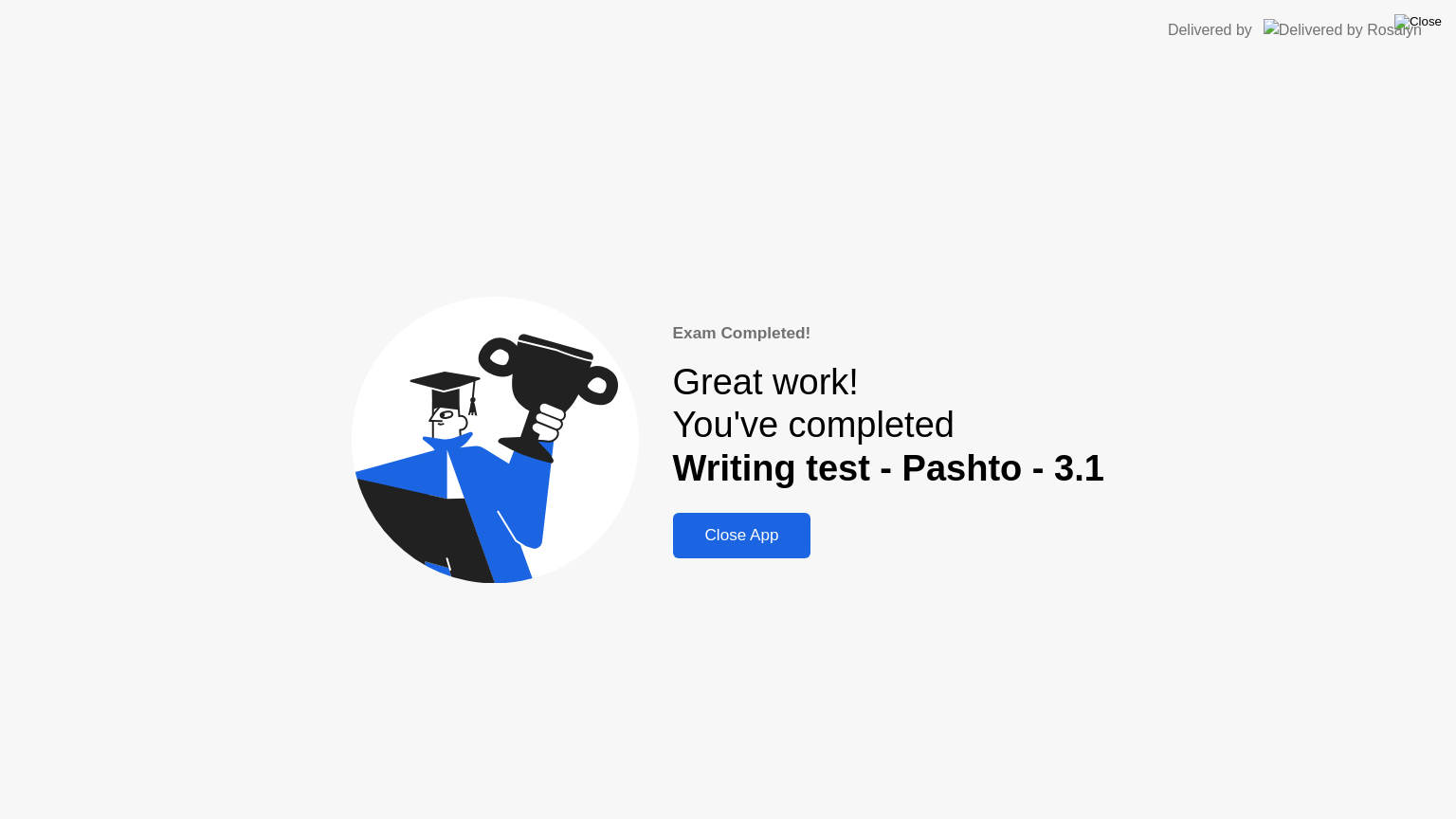 click at bounding box center [1418, 22] 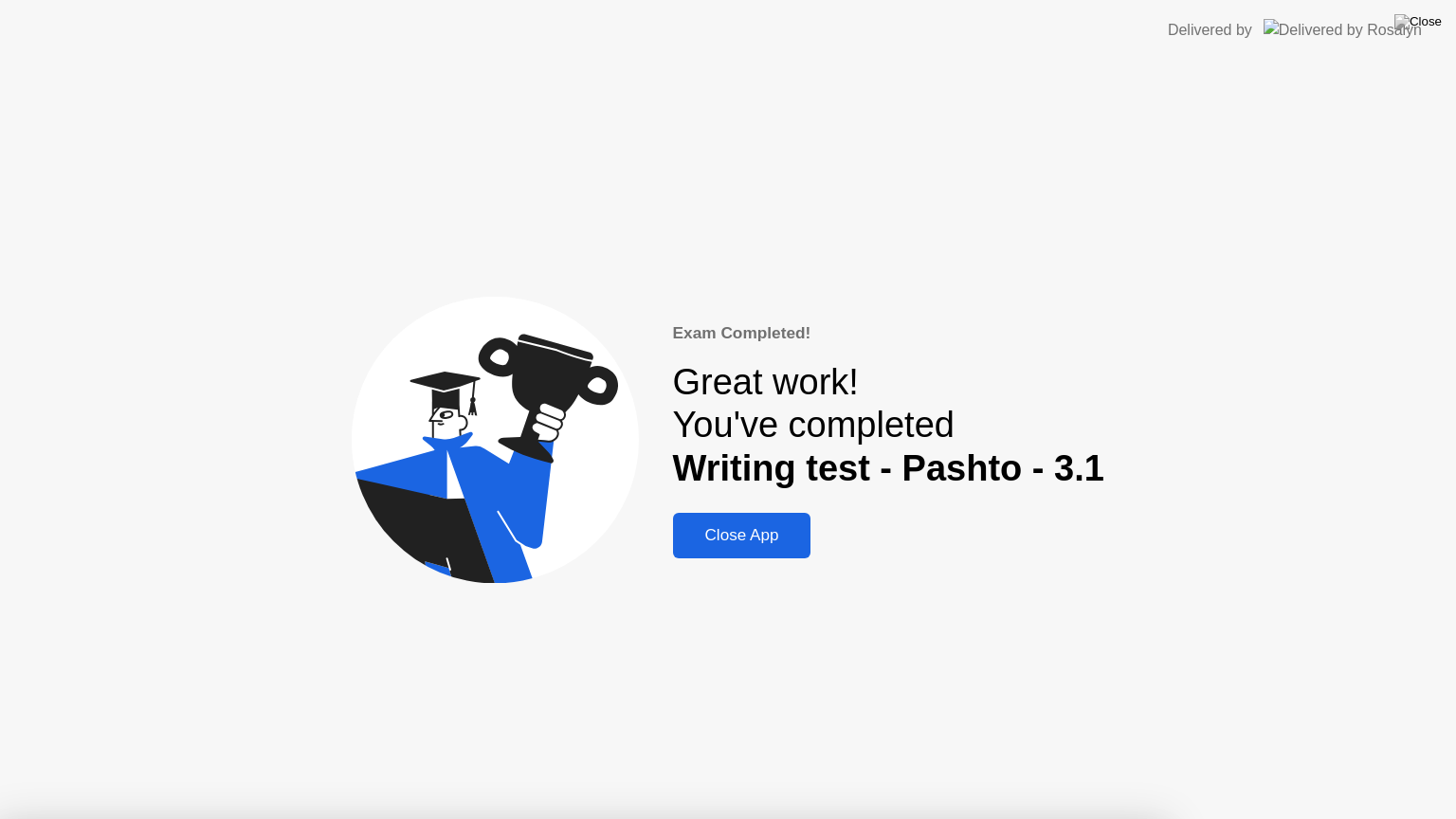 click on "Yes" at bounding box center (537, 926) 